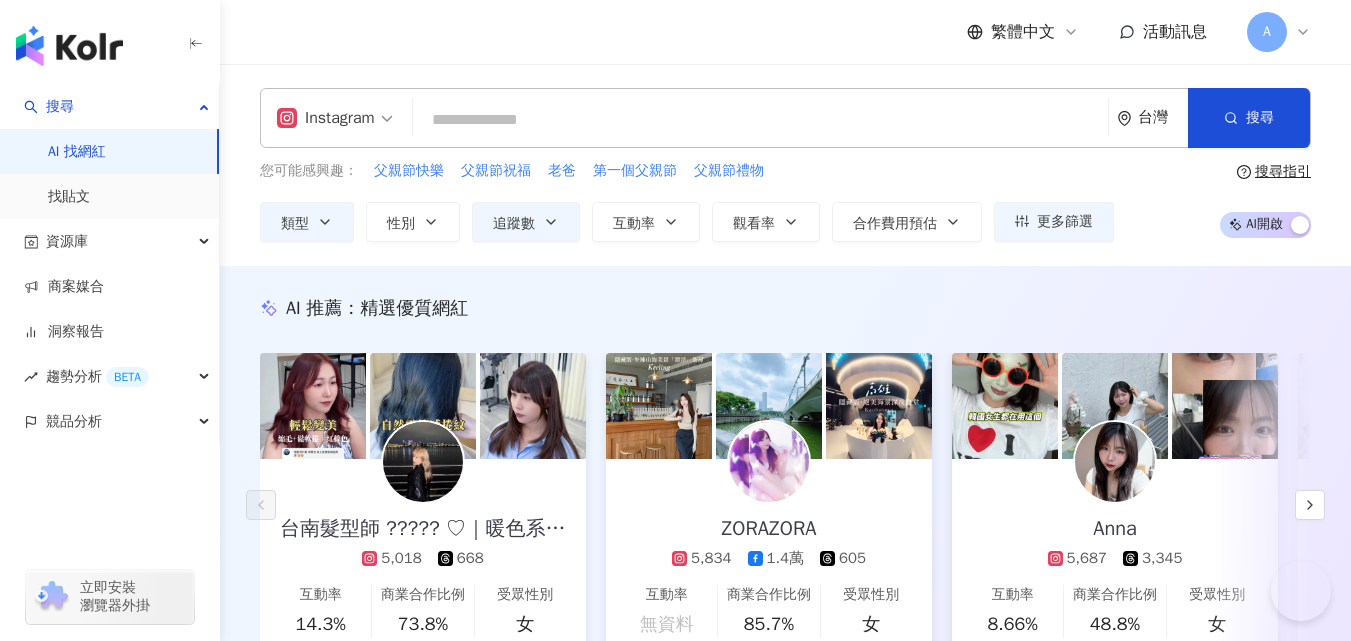 scroll, scrollTop: 732, scrollLeft: 0, axis: vertical 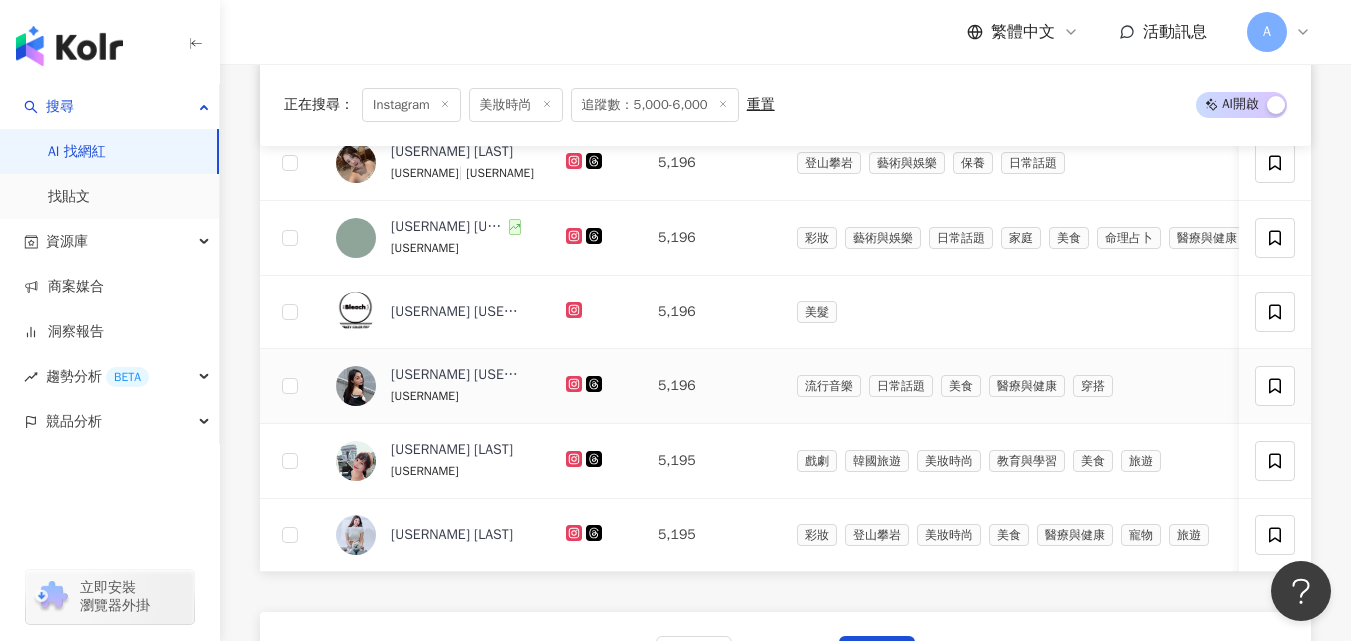 click 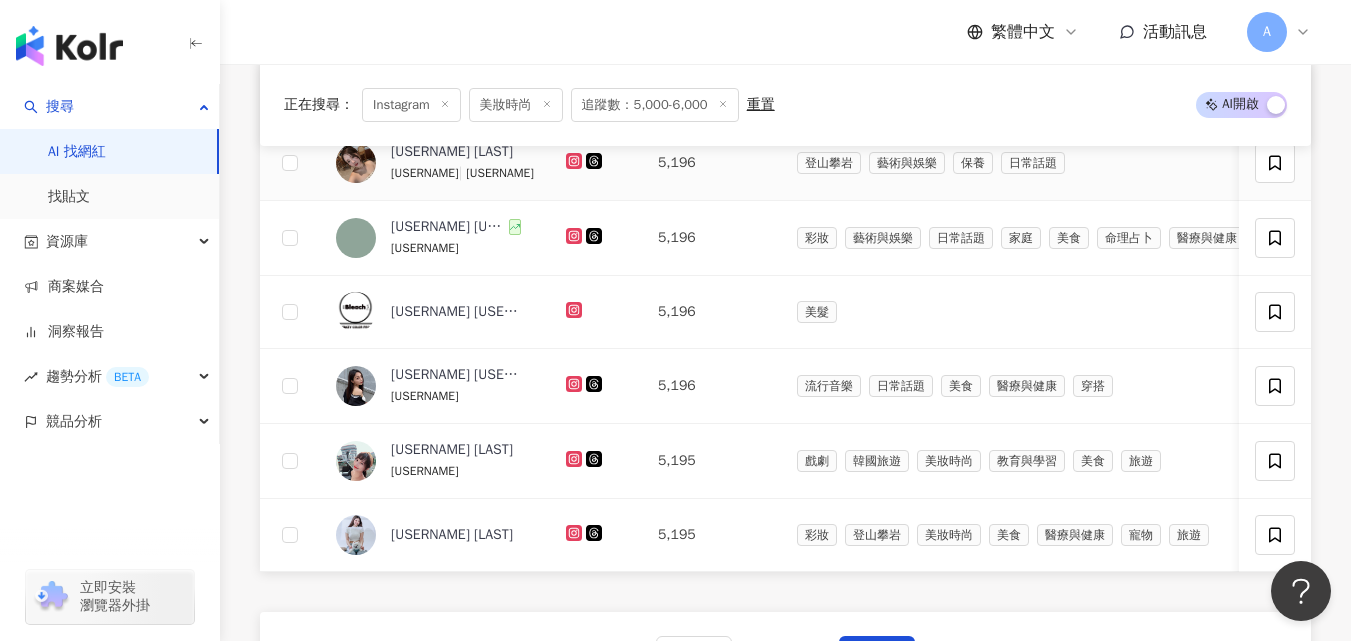click 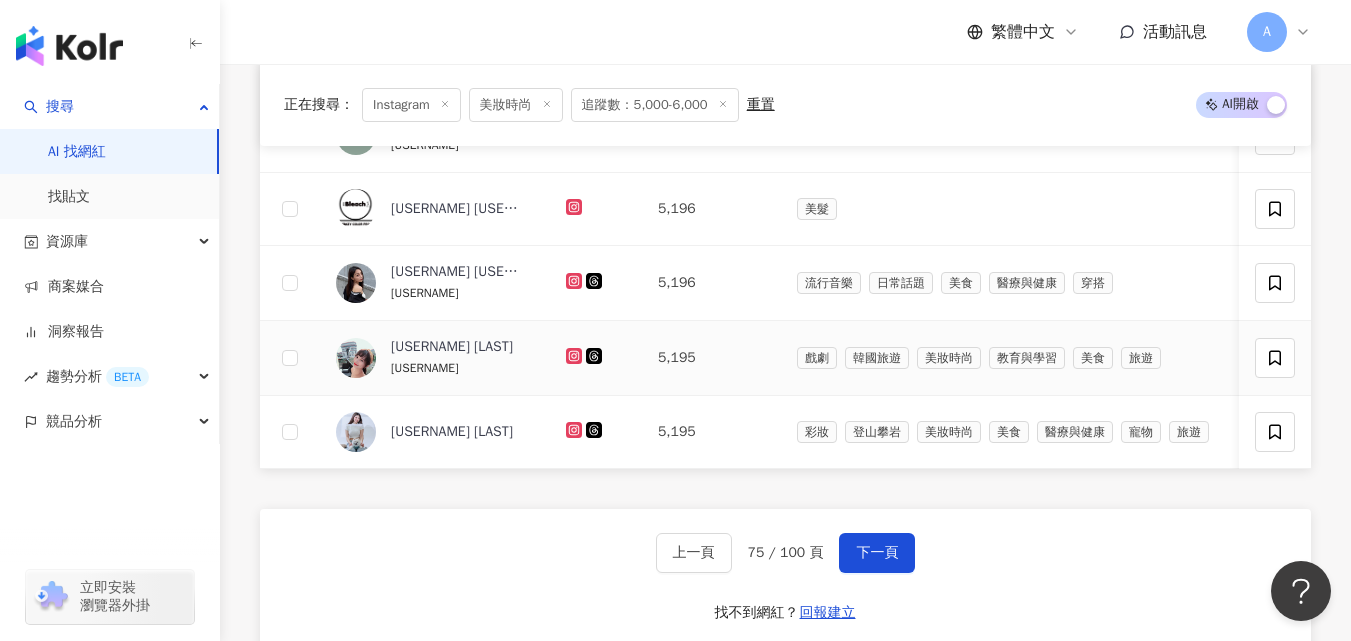 scroll, scrollTop: 1317, scrollLeft: 0, axis: vertical 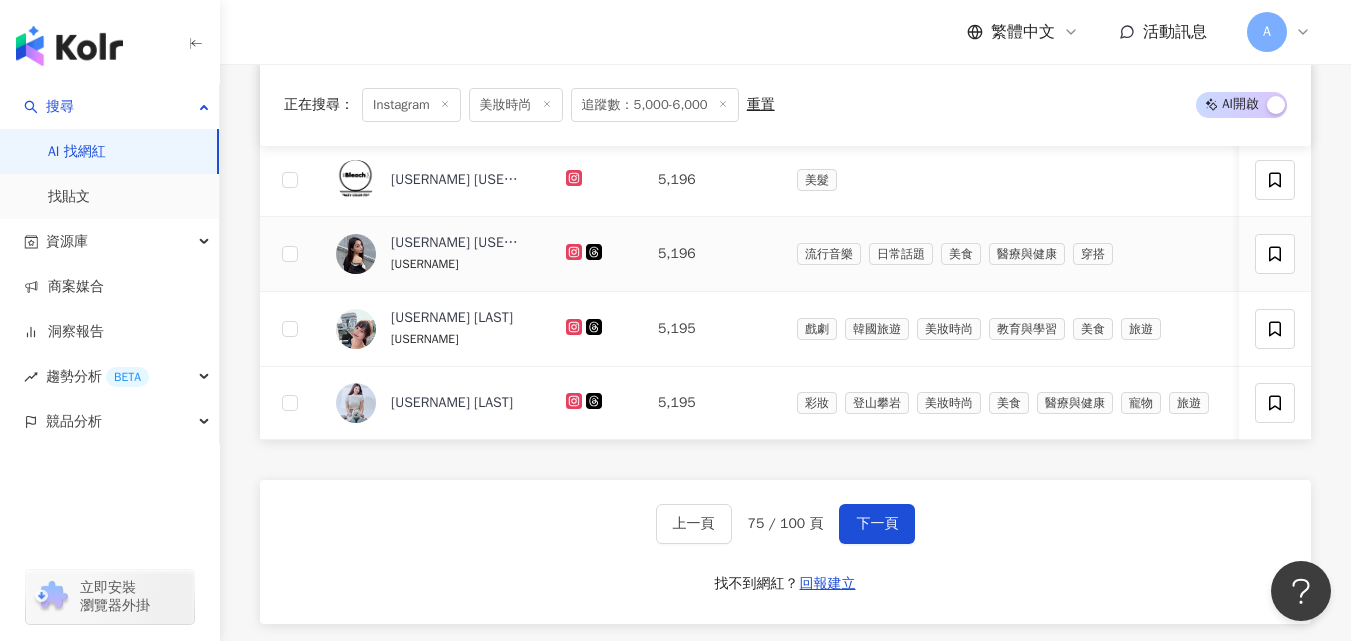 click at bounding box center [576, 253] 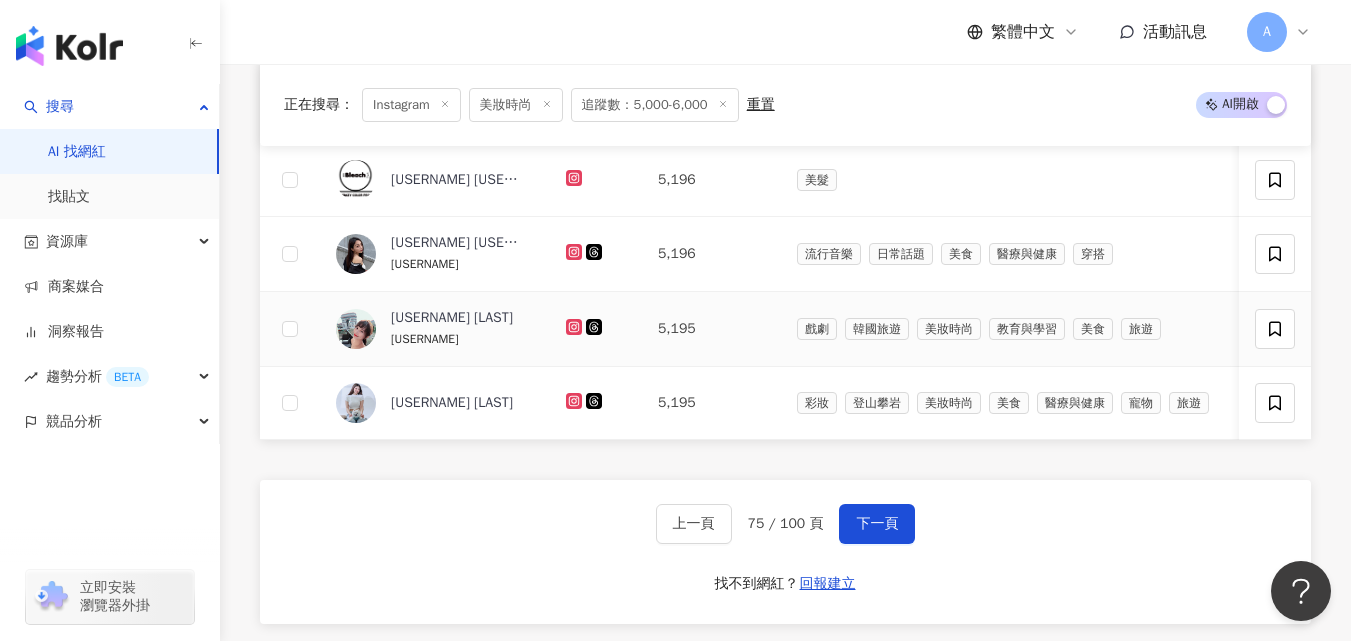 click 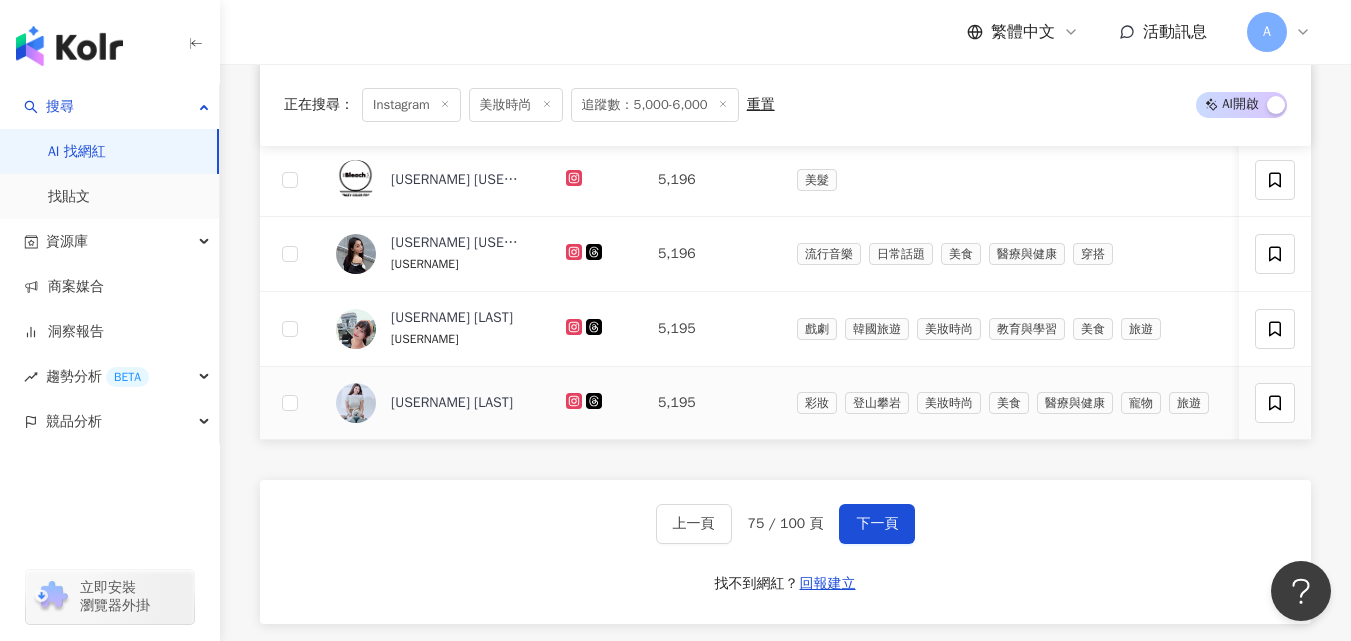 click 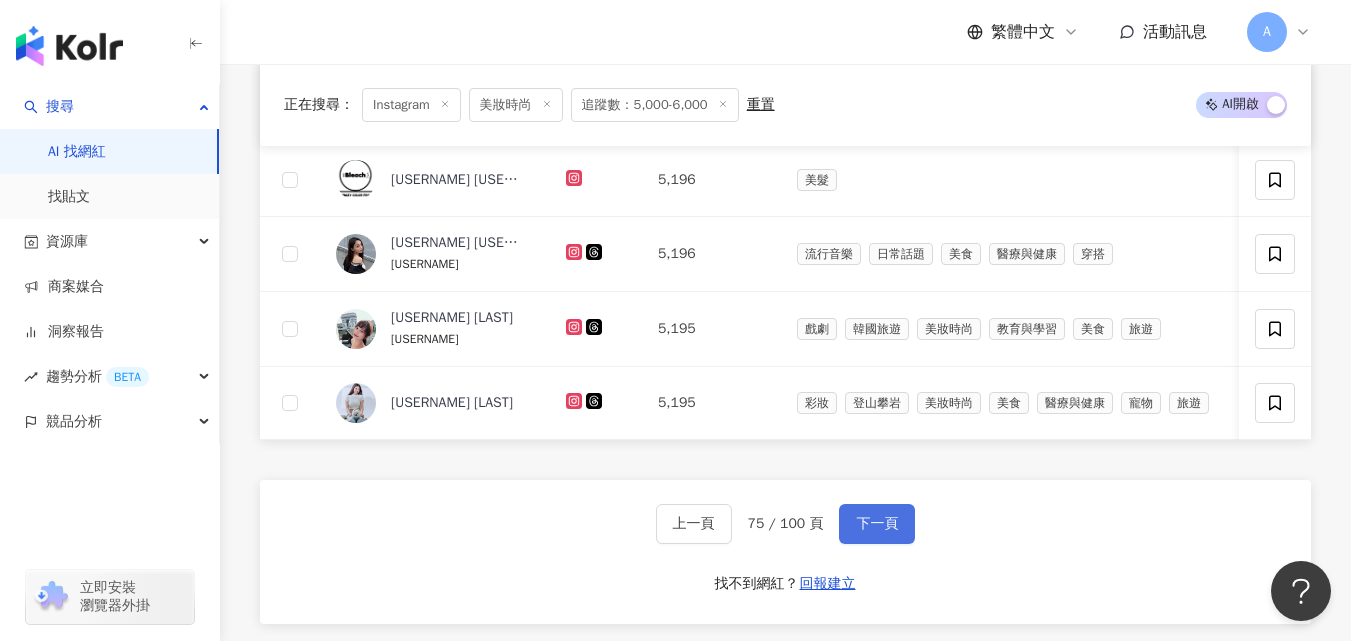 click on "下一頁" at bounding box center [877, 524] 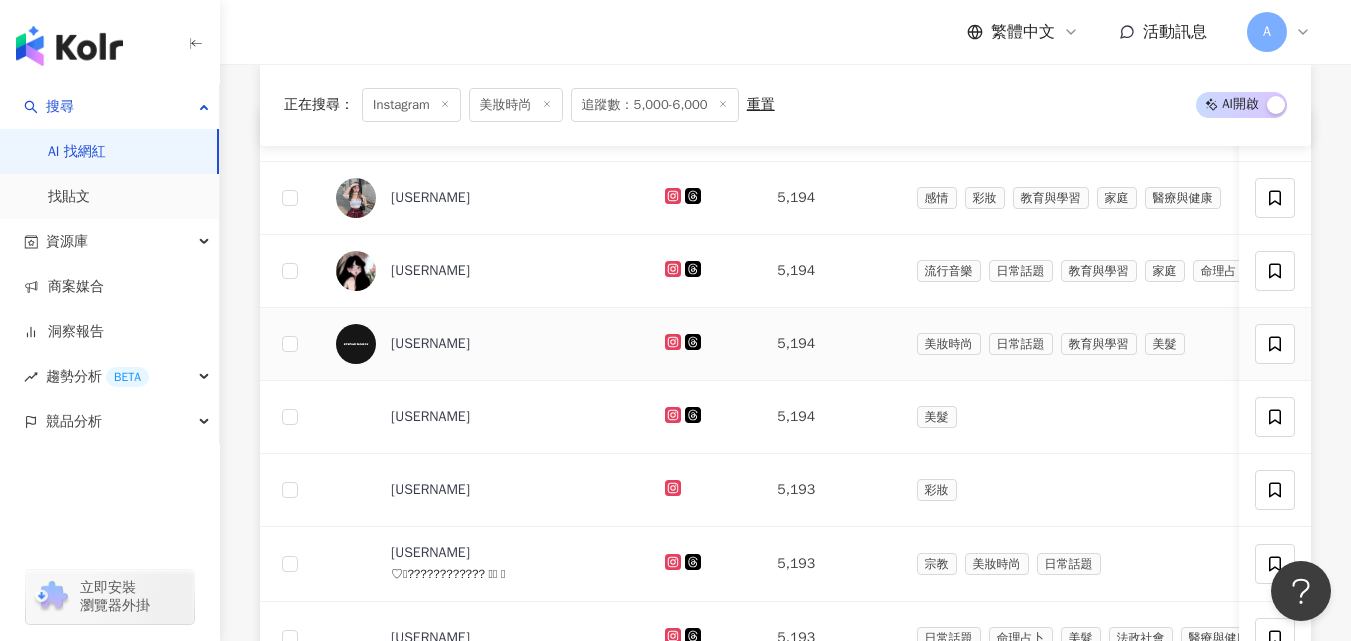 scroll, scrollTop: 708, scrollLeft: 0, axis: vertical 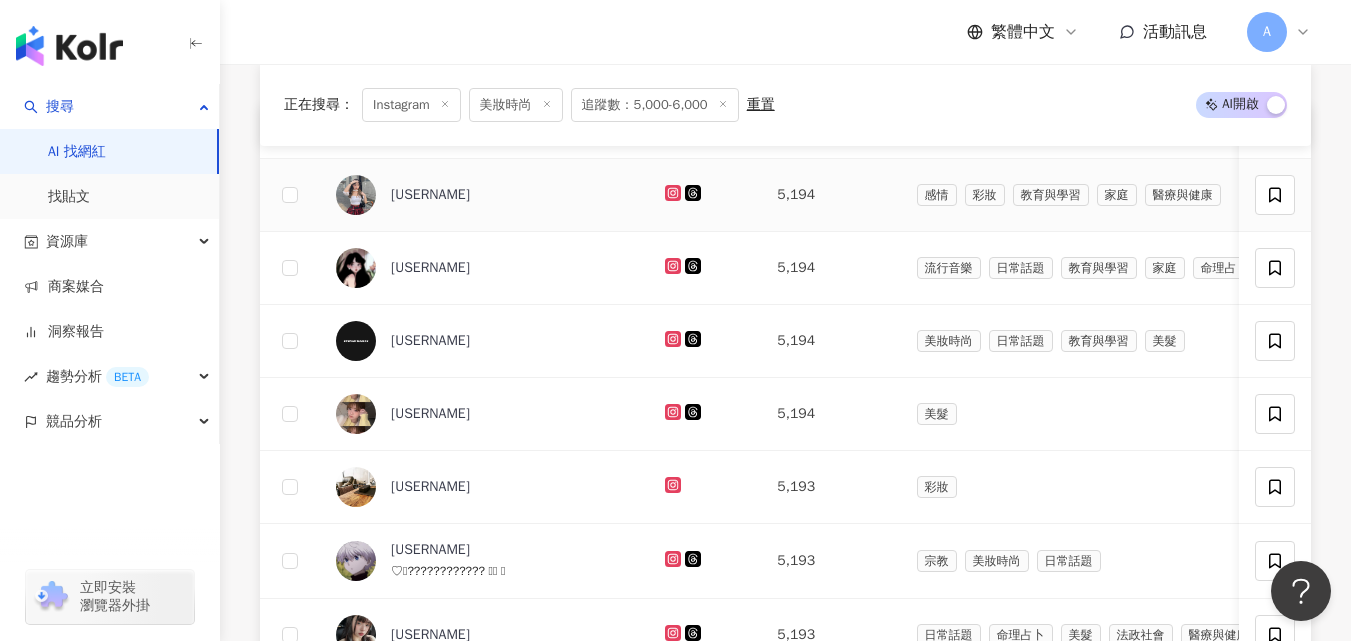 click 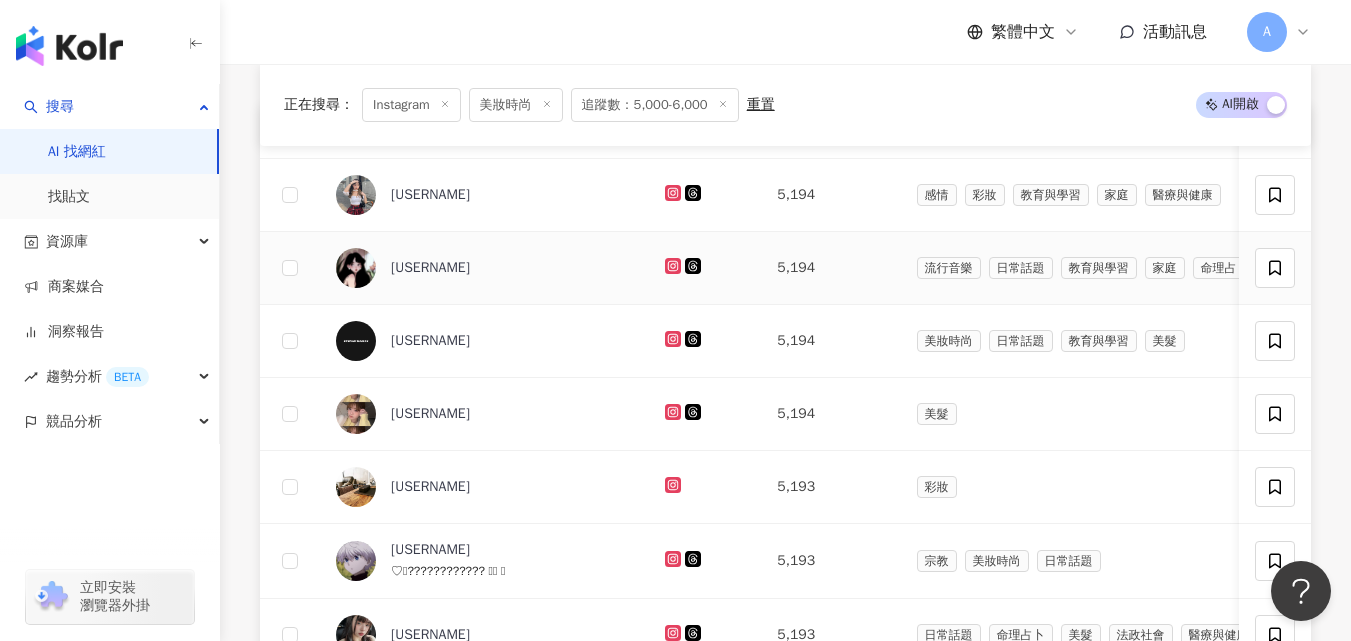 click 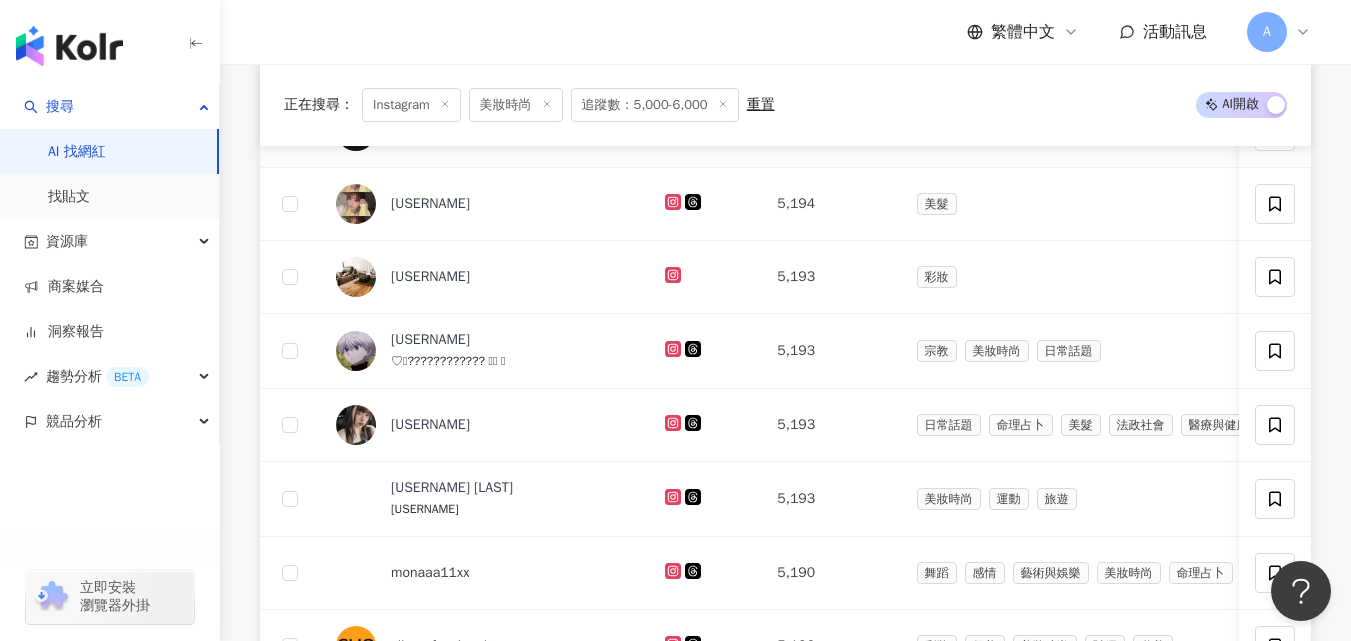 scroll, scrollTop: 919, scrollLeft: 0, axis: vertical 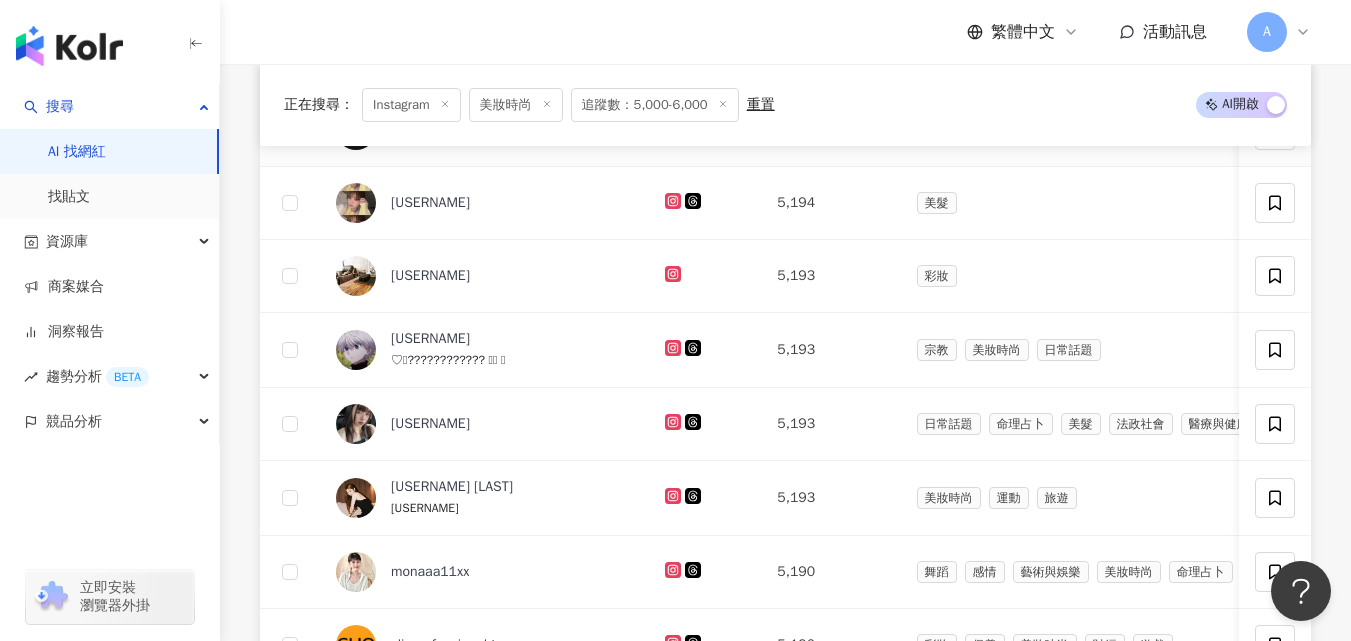 click 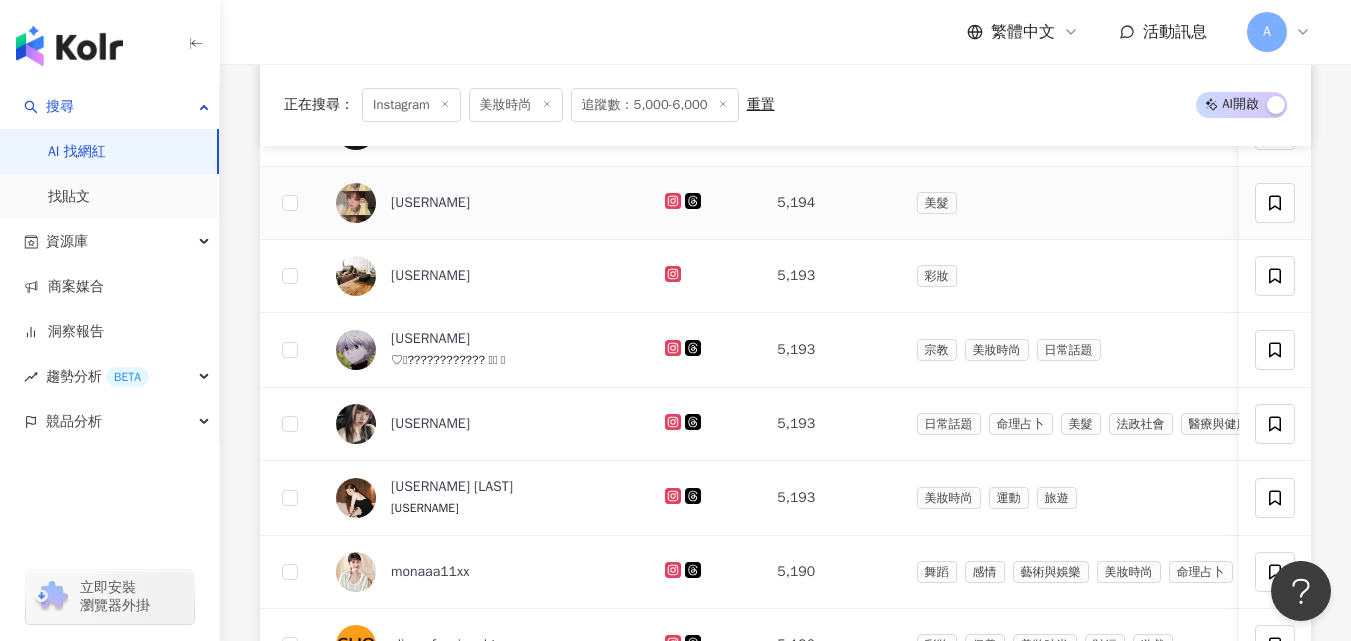 click at bounding box center (675, 202) 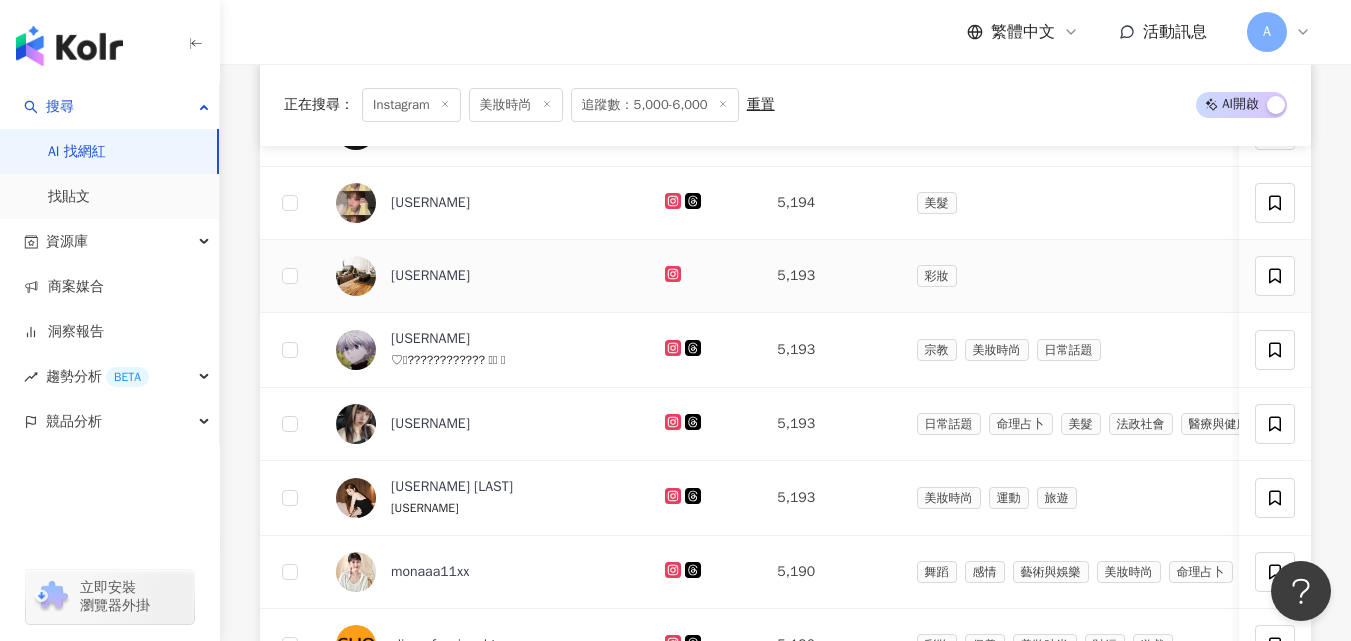 click 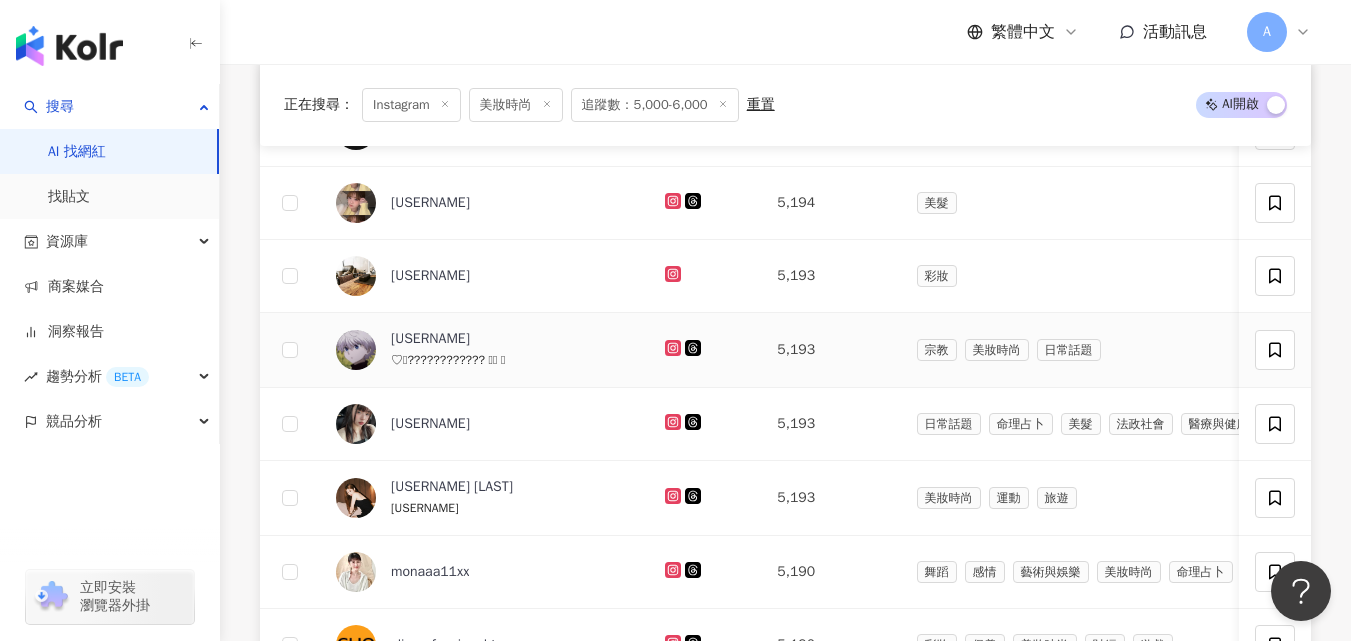 click 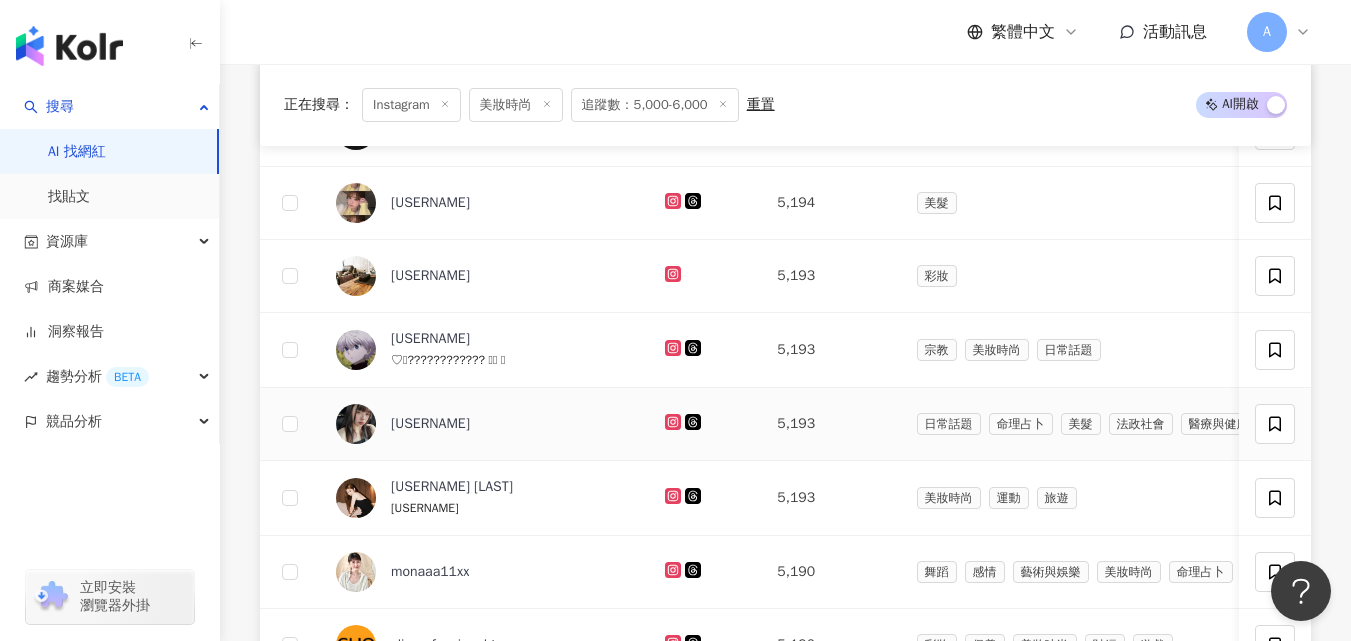 click 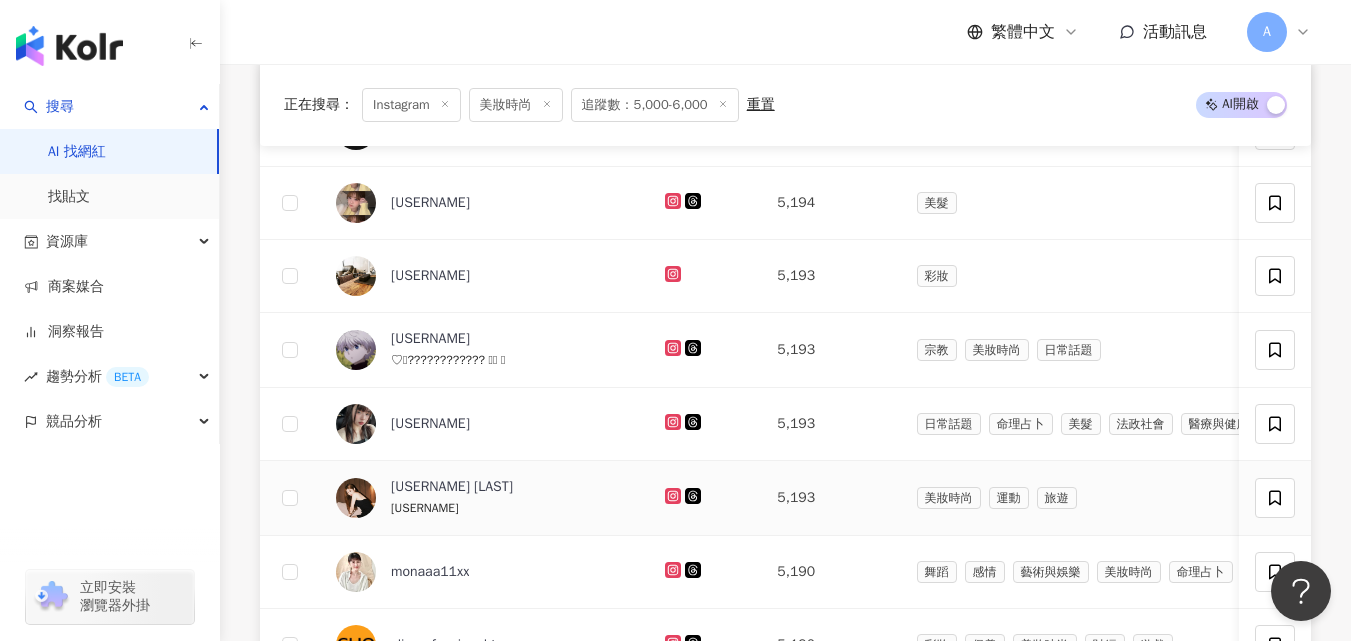 click 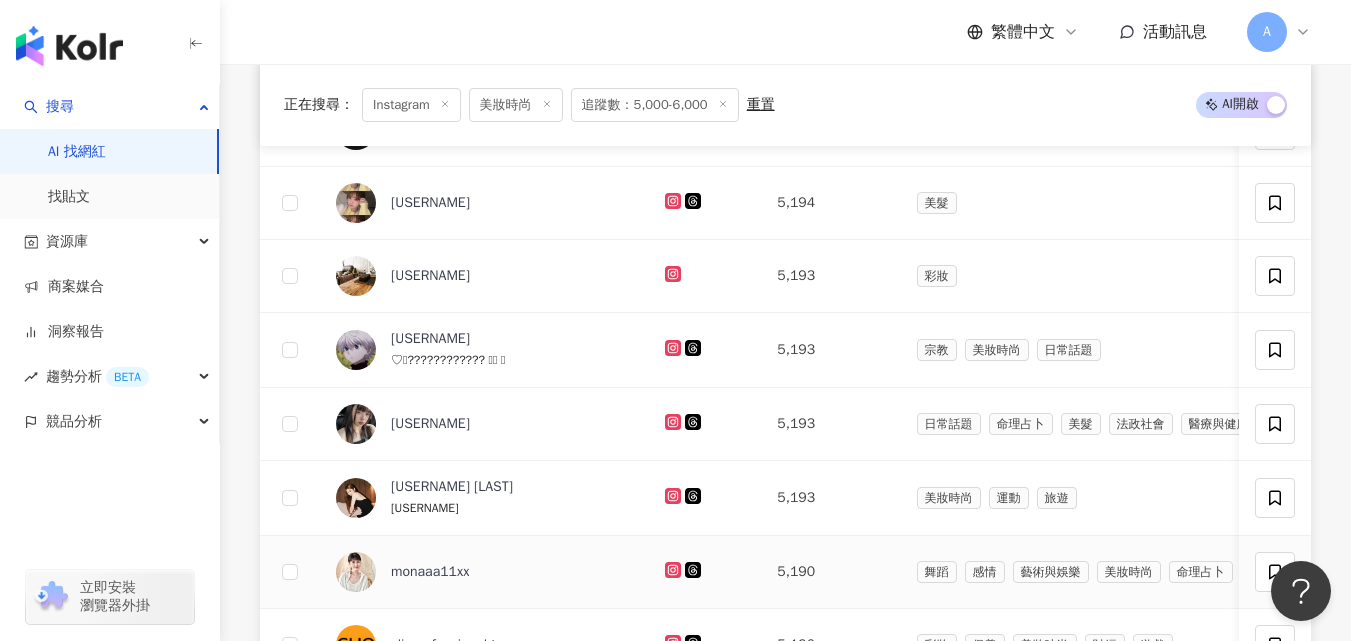 click 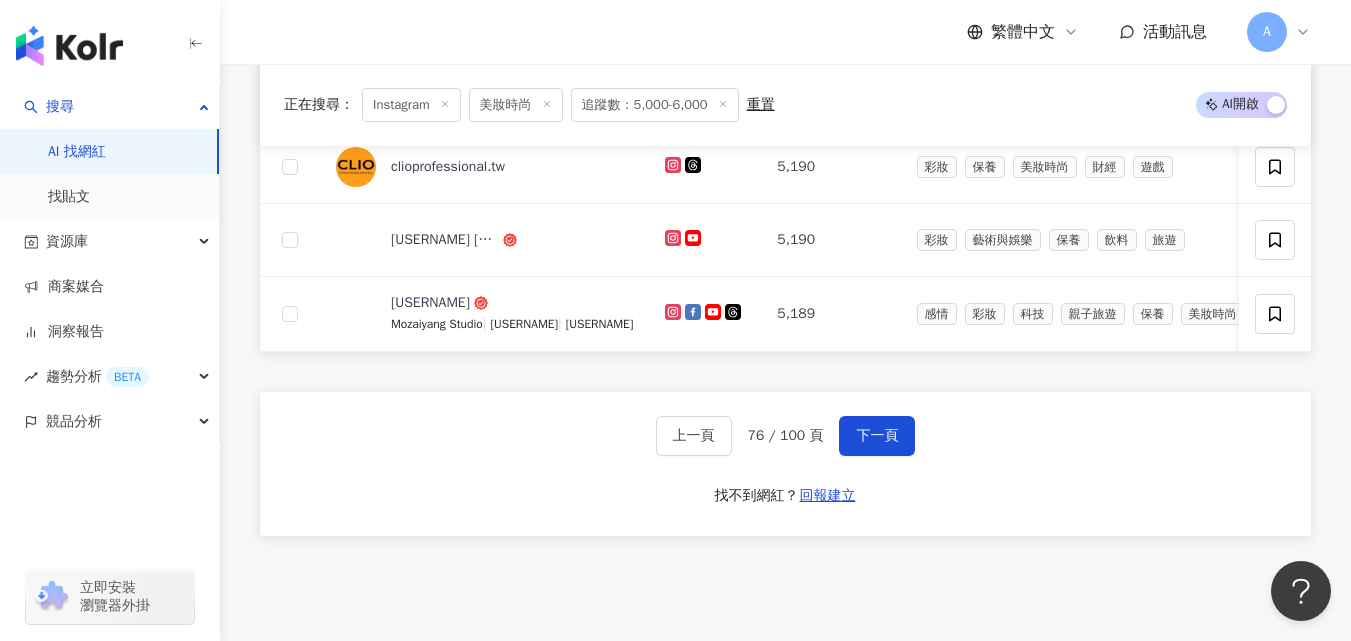 scroll, scrollTop: 1401, scrollLeft: 0, axis: vertical 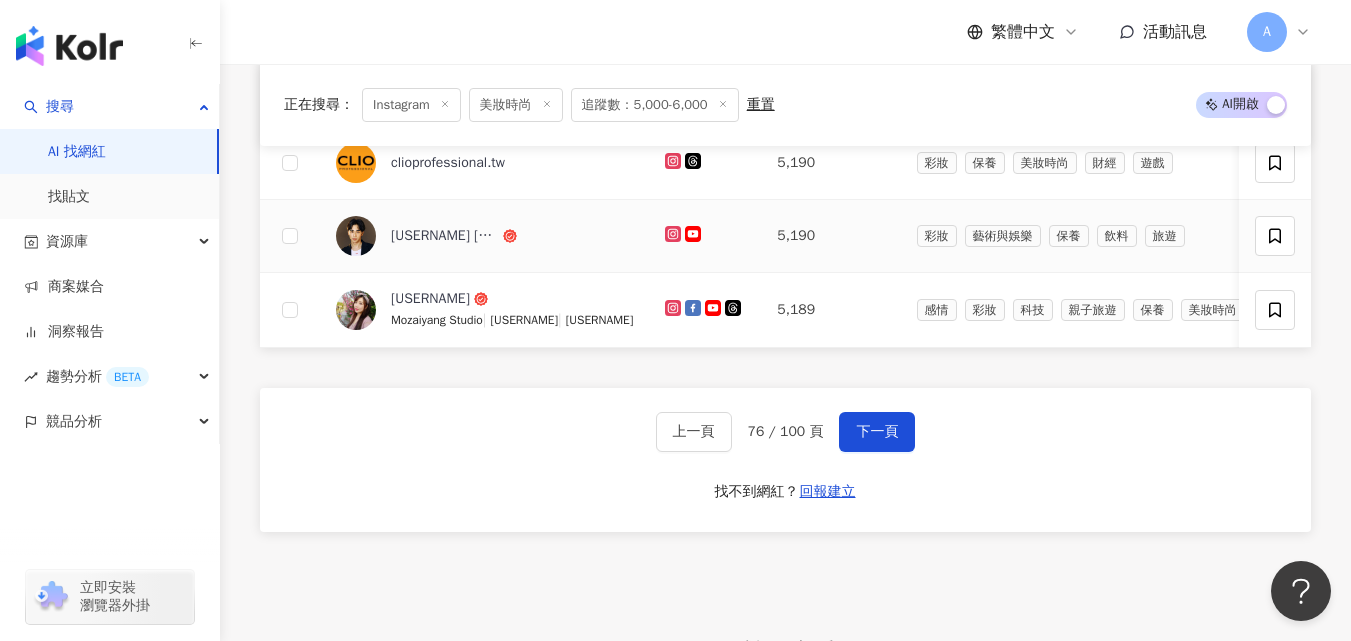click 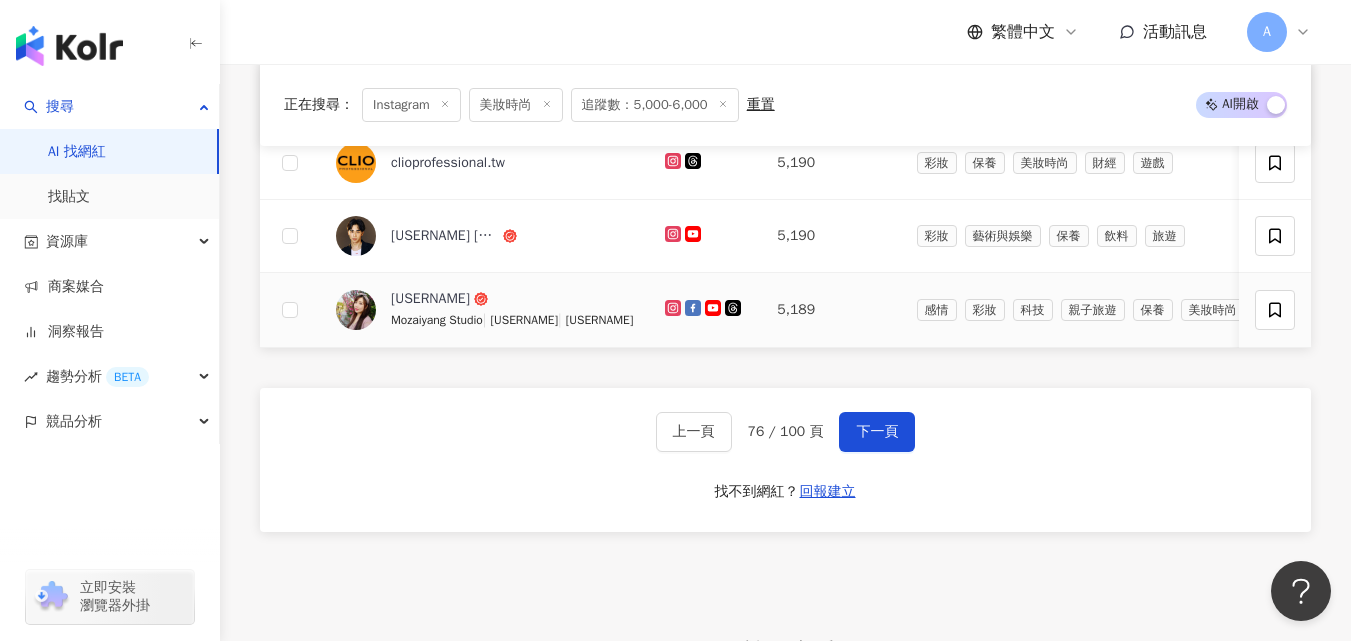 click 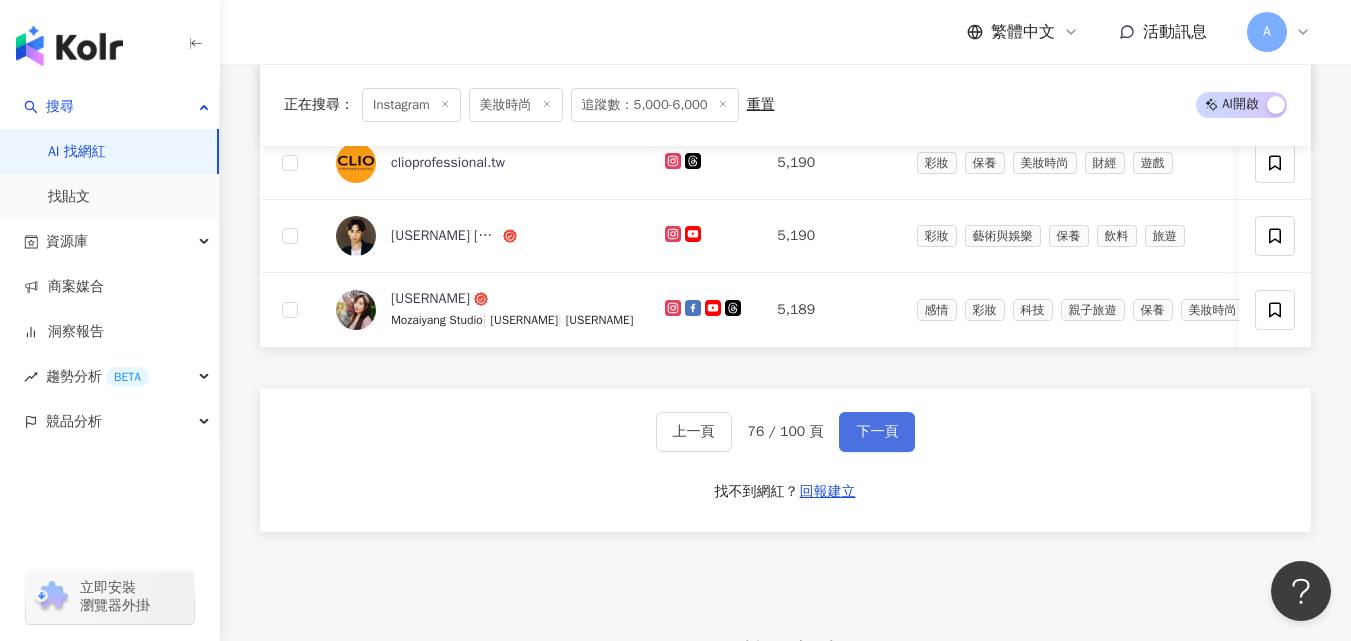 click on "下一頁" at bounding box center [877, 432] 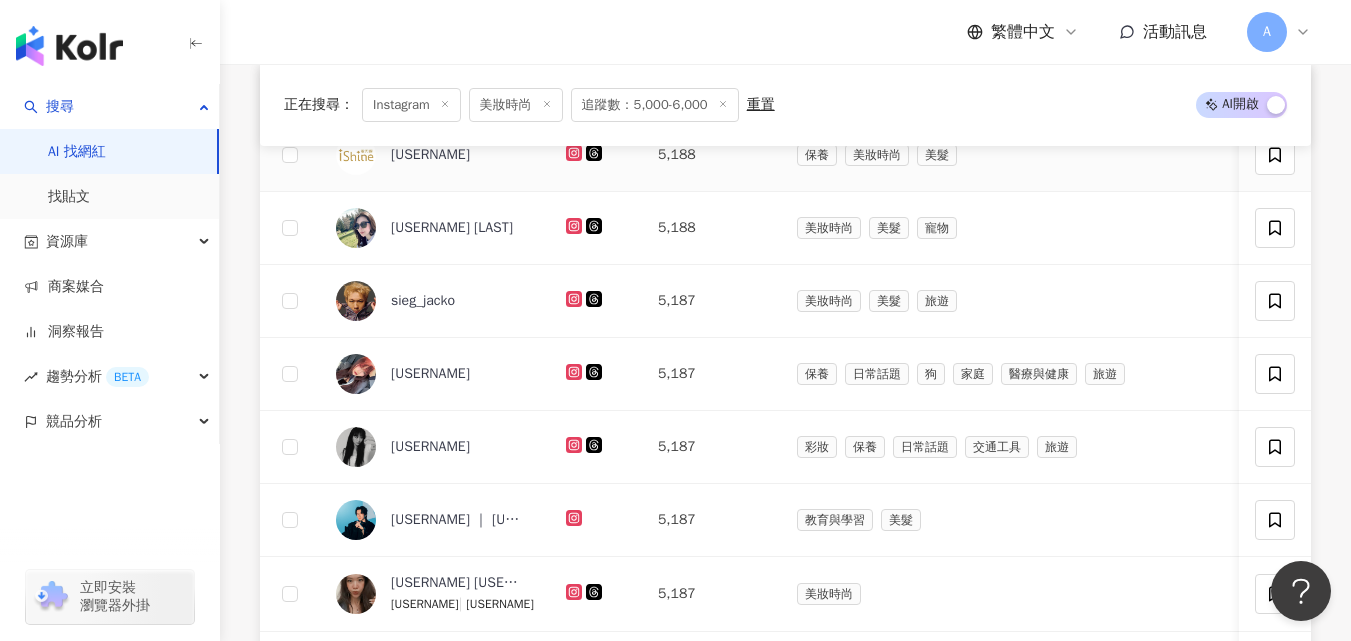 scroll, scrollTop: 751, scrollLeft: 0, axis: vertical 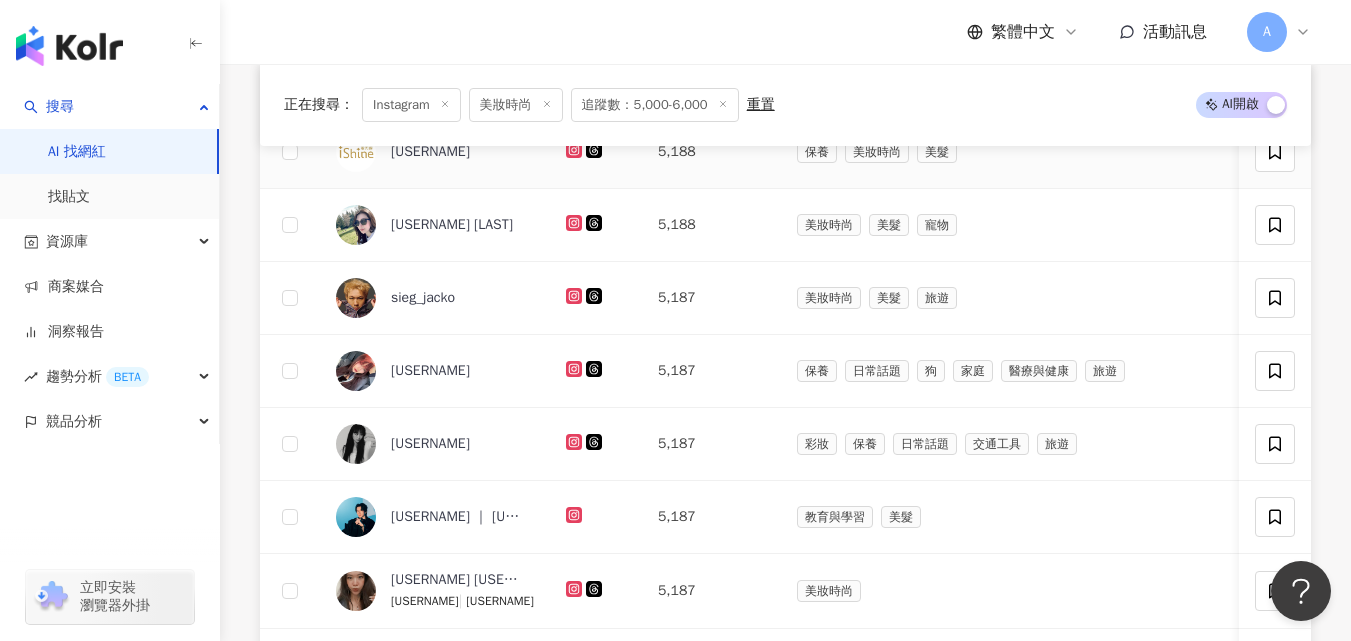 click 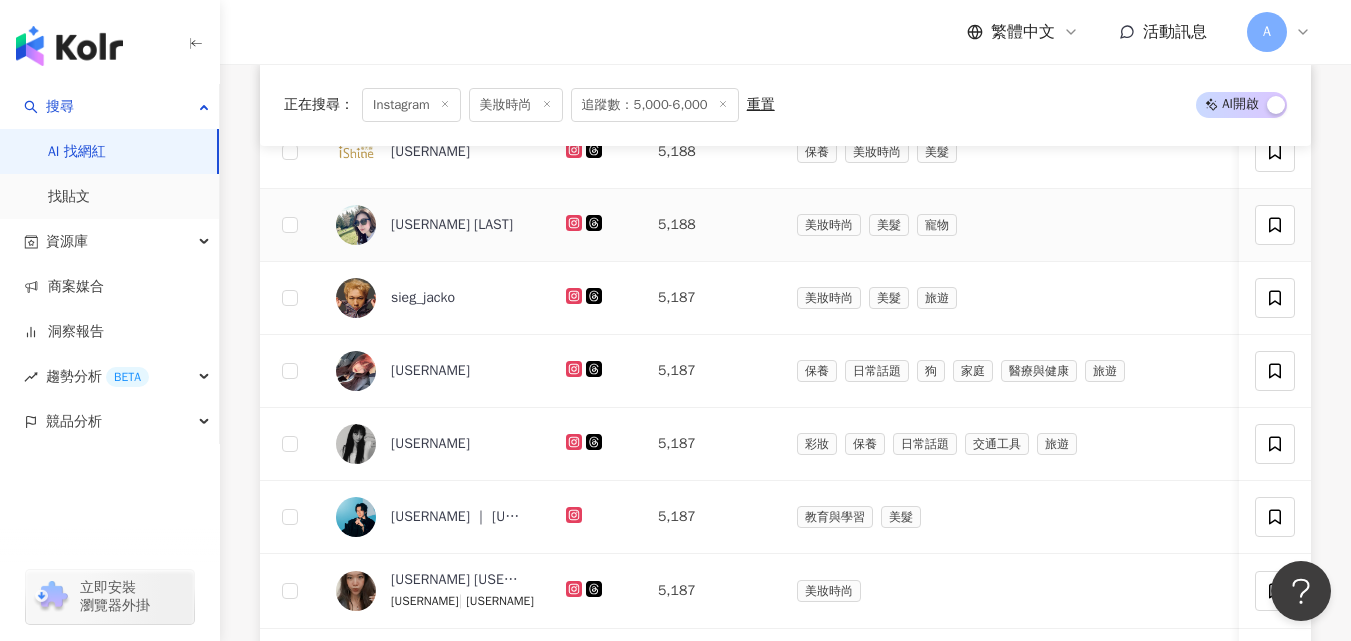 click 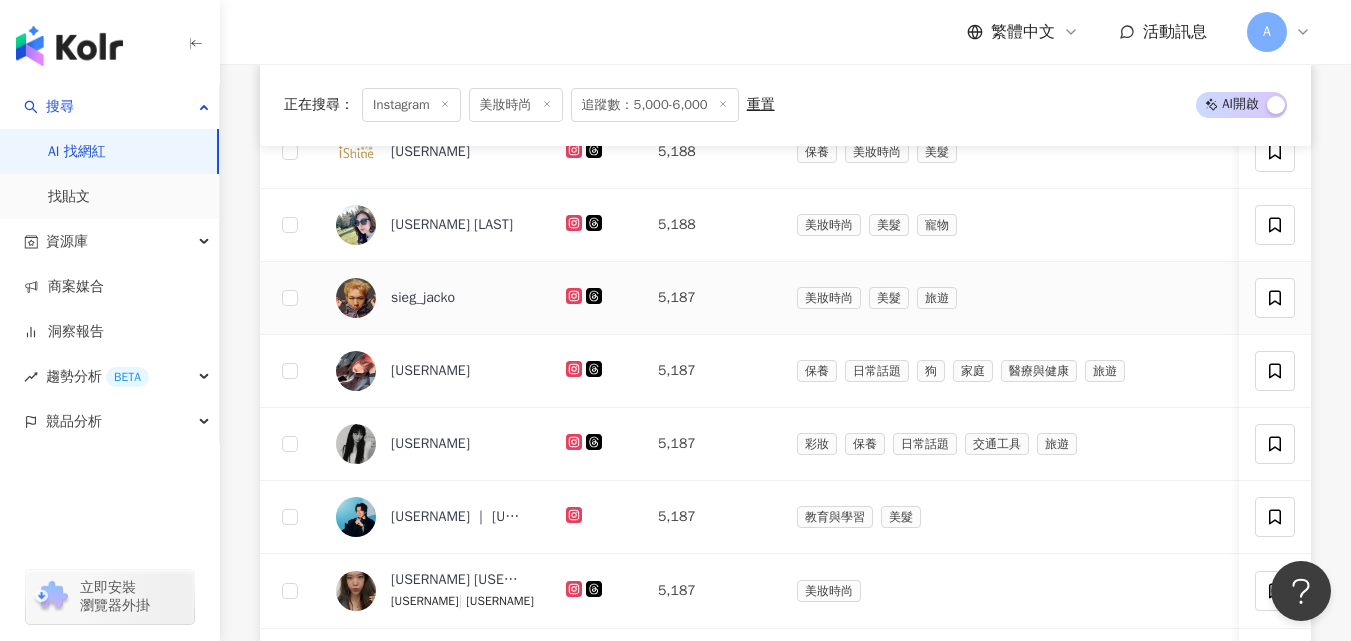 click 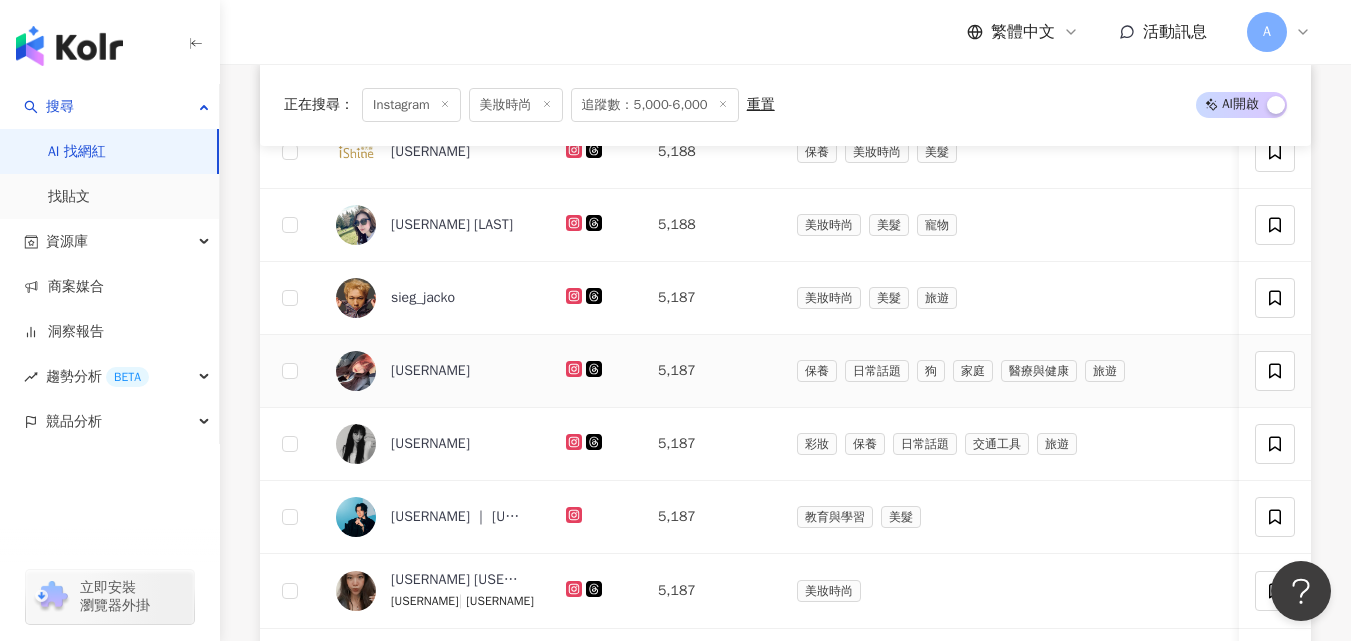 click 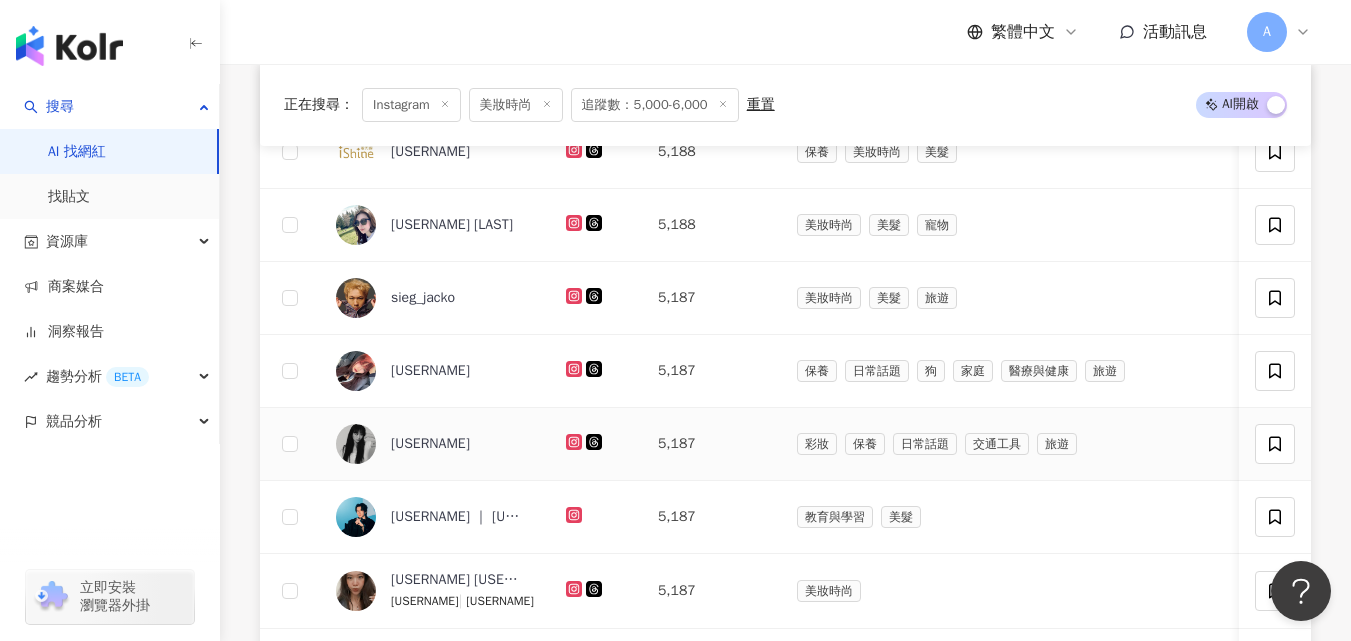 click 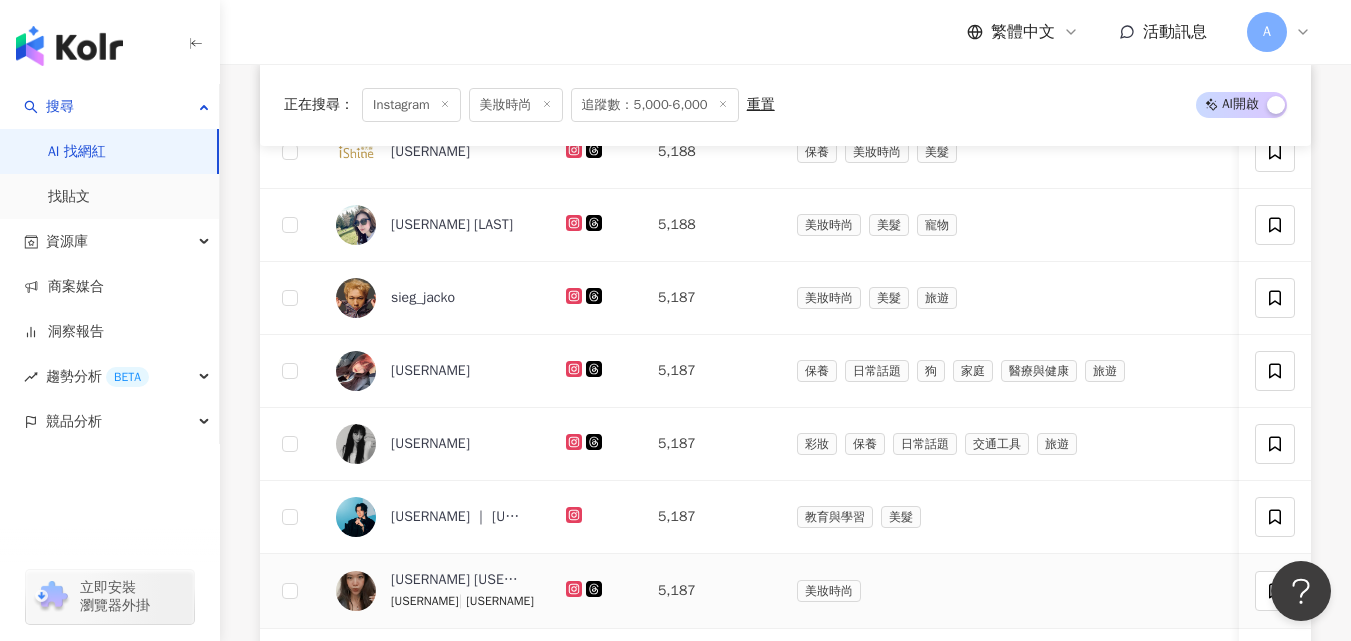 click 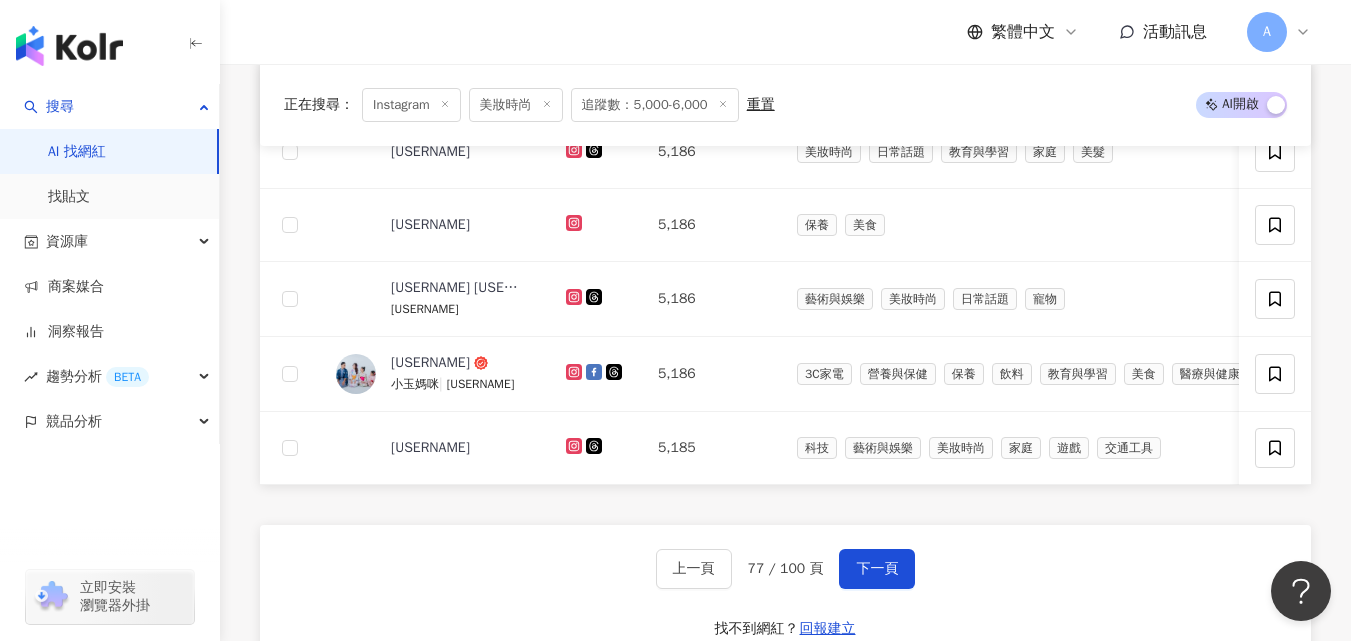 scroll, scrollTop: 1263, scrollLeft: 0, axis: vertical 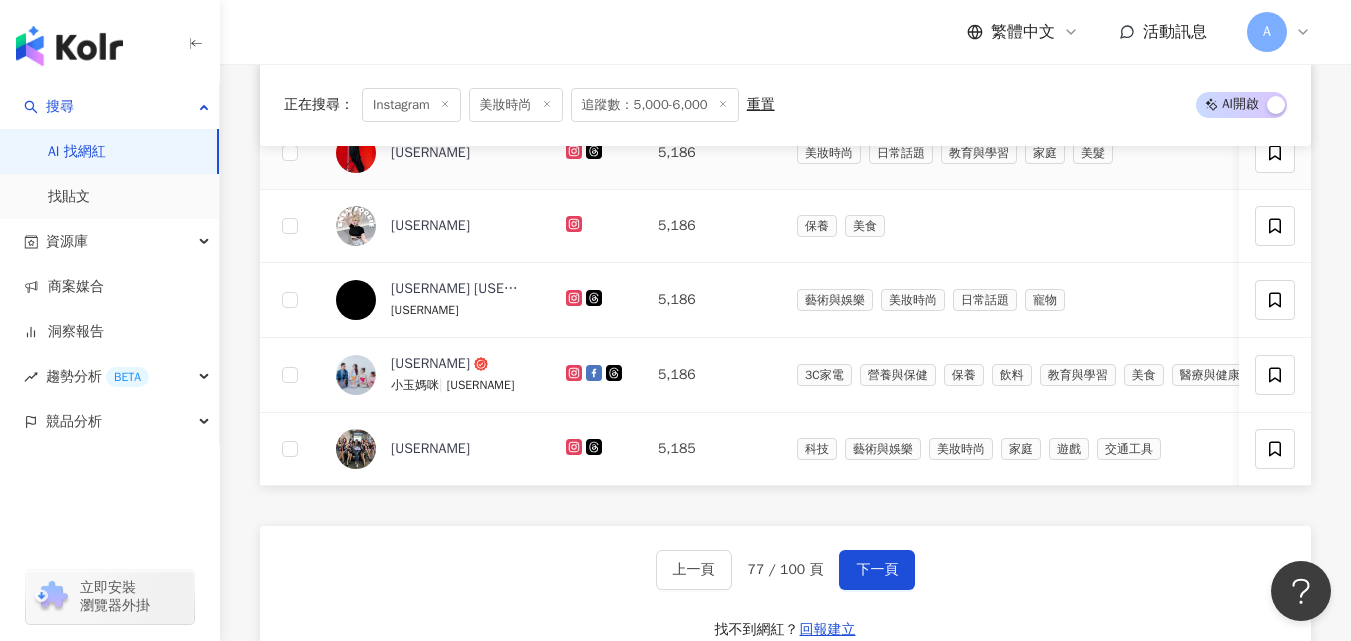 click 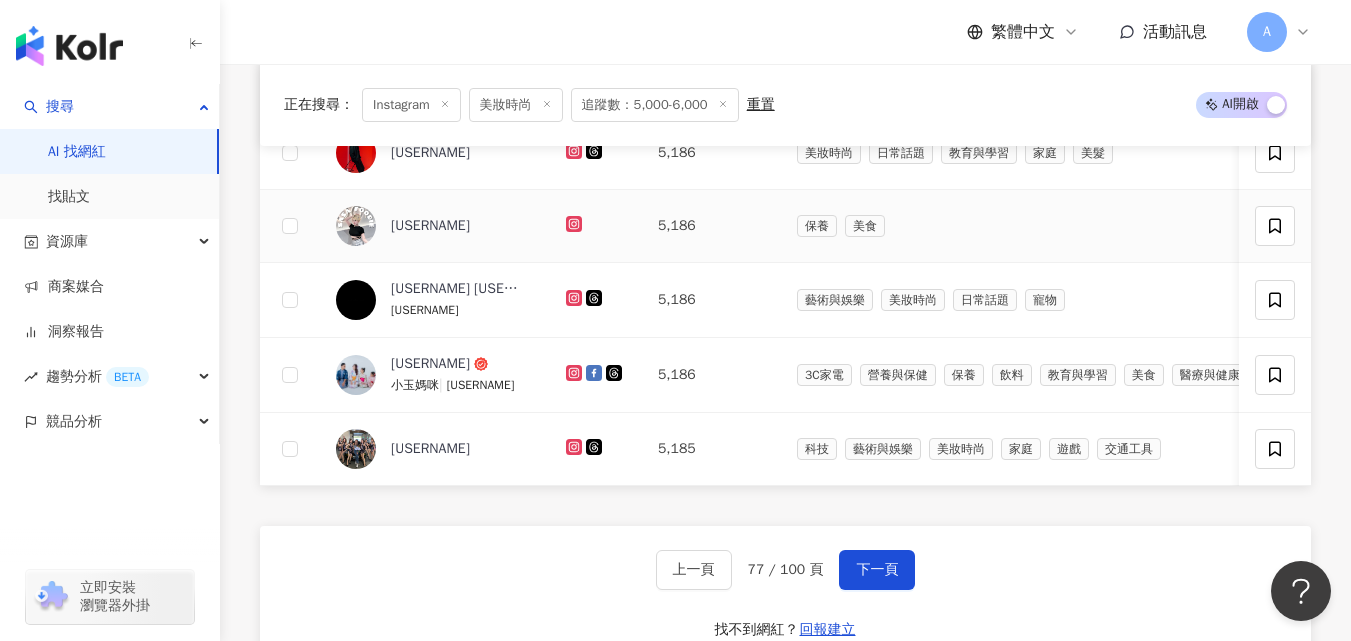 click 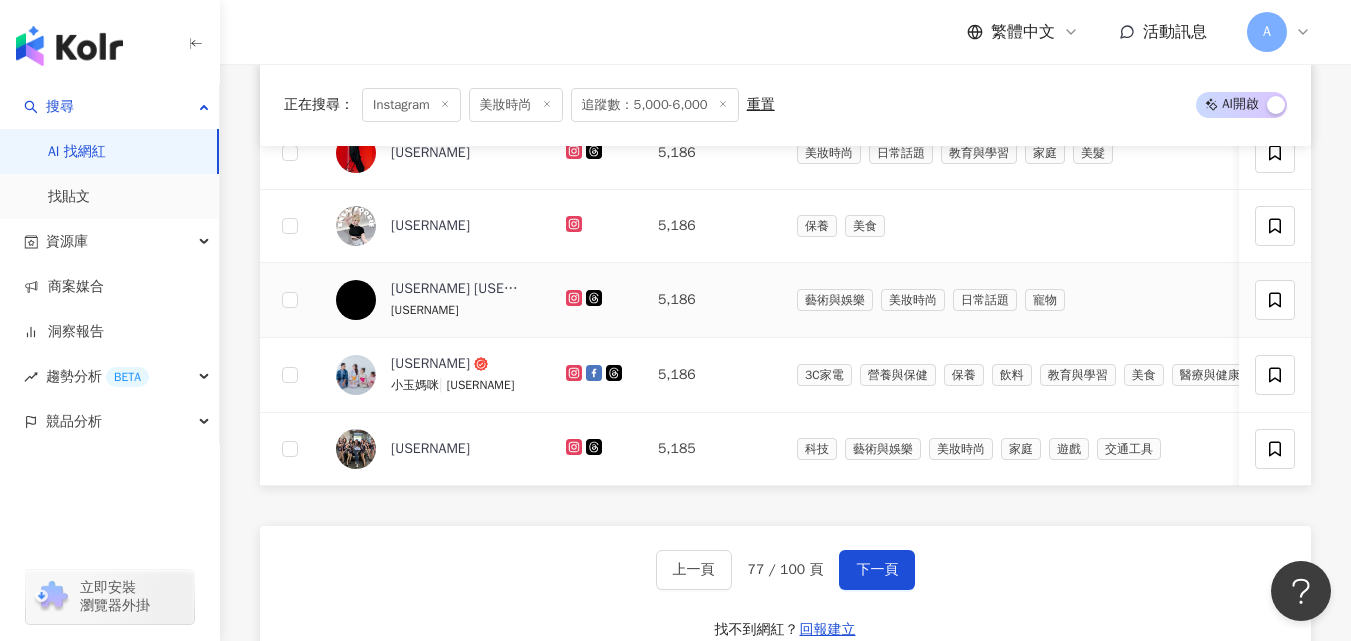 click 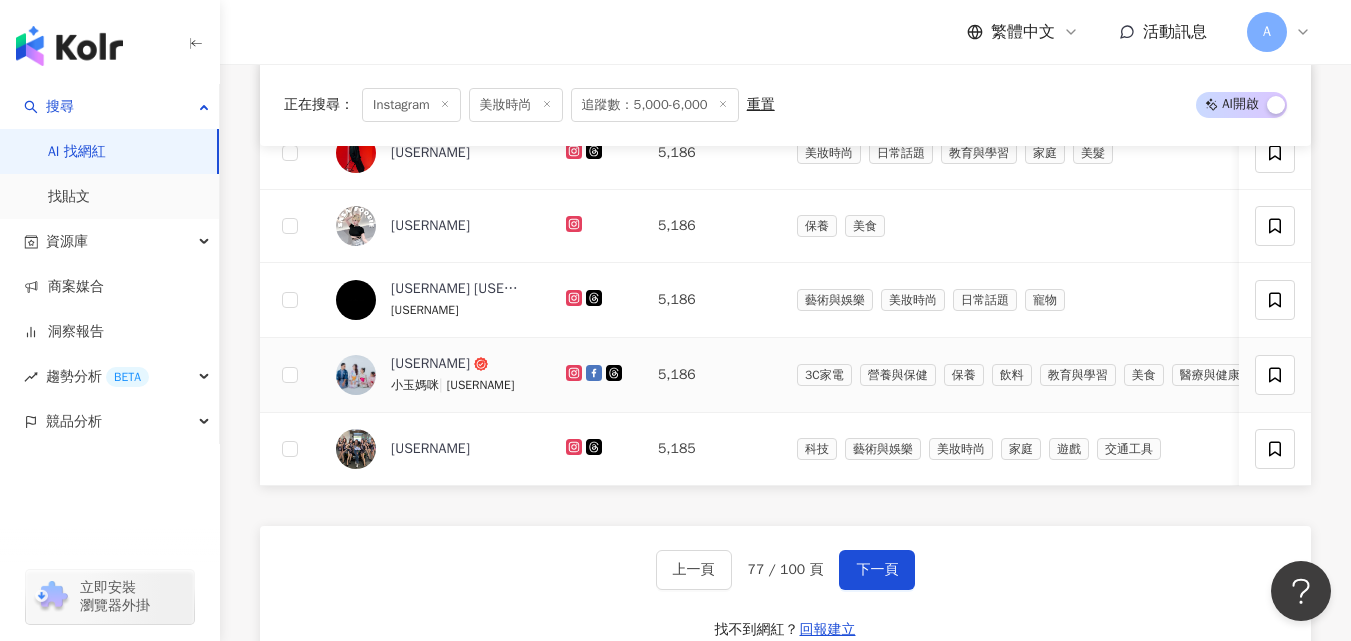 click 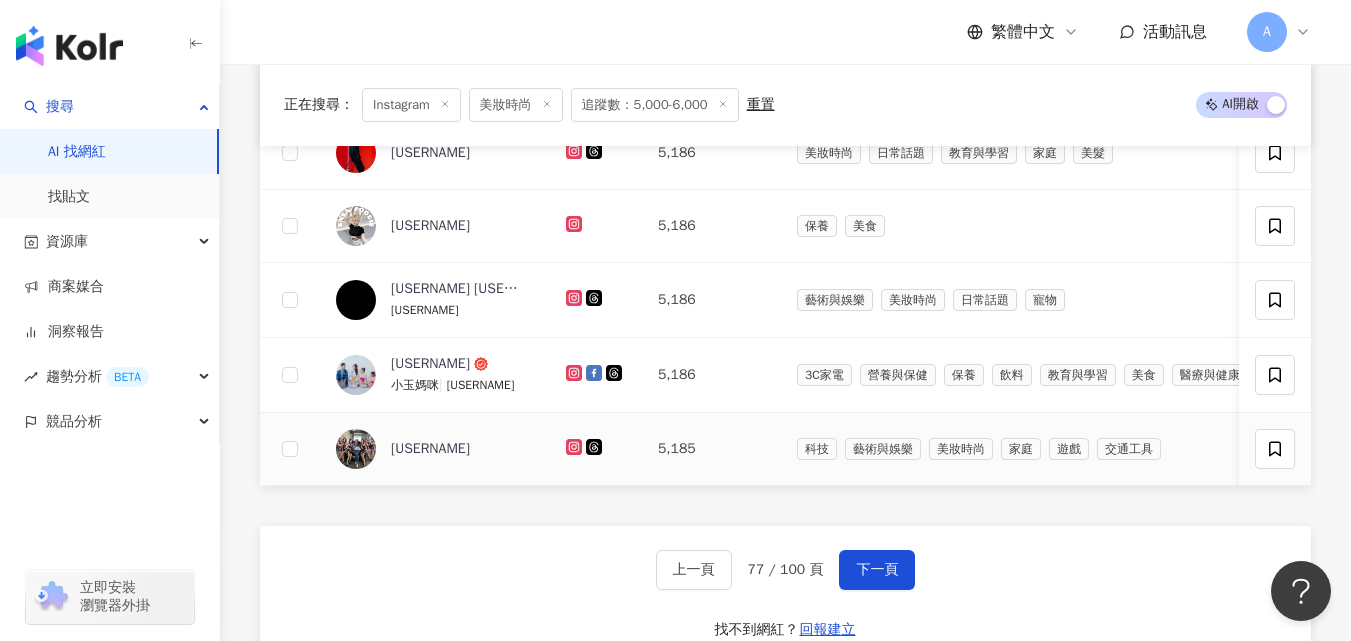 click 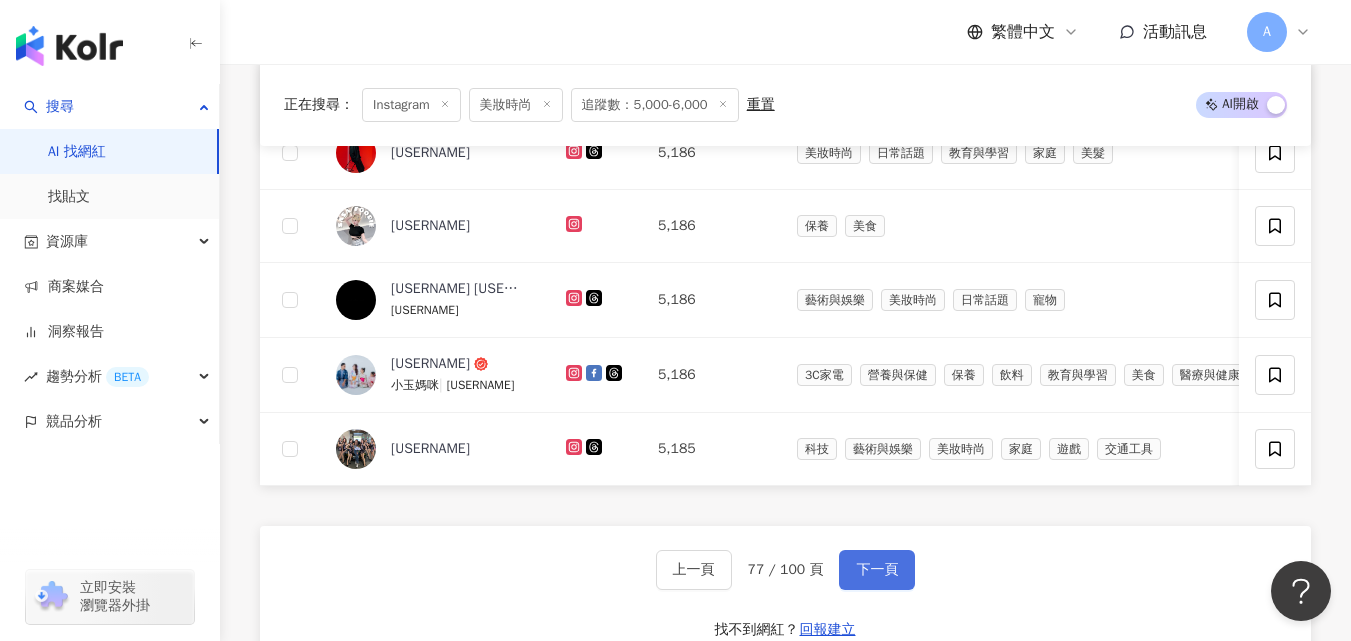 click on "下一頁" at bounding box center [877, 570] 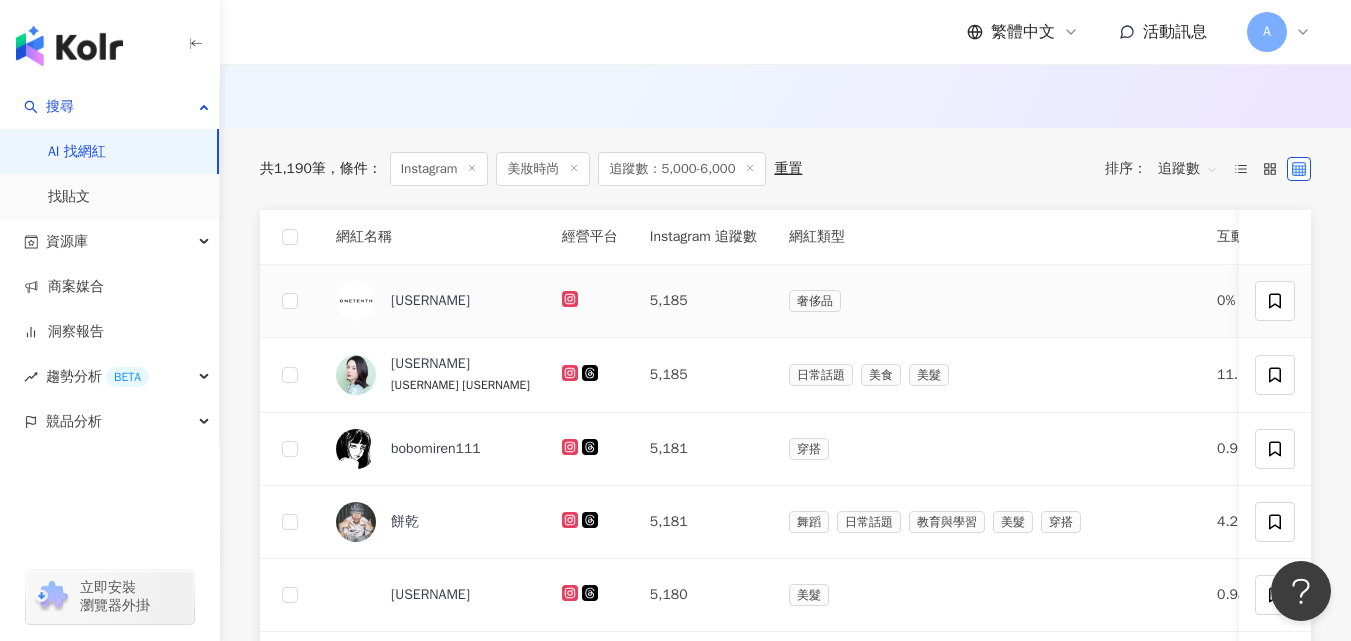 scroll, scrollTop: 575, scrollLeft: 0, axis: vertical 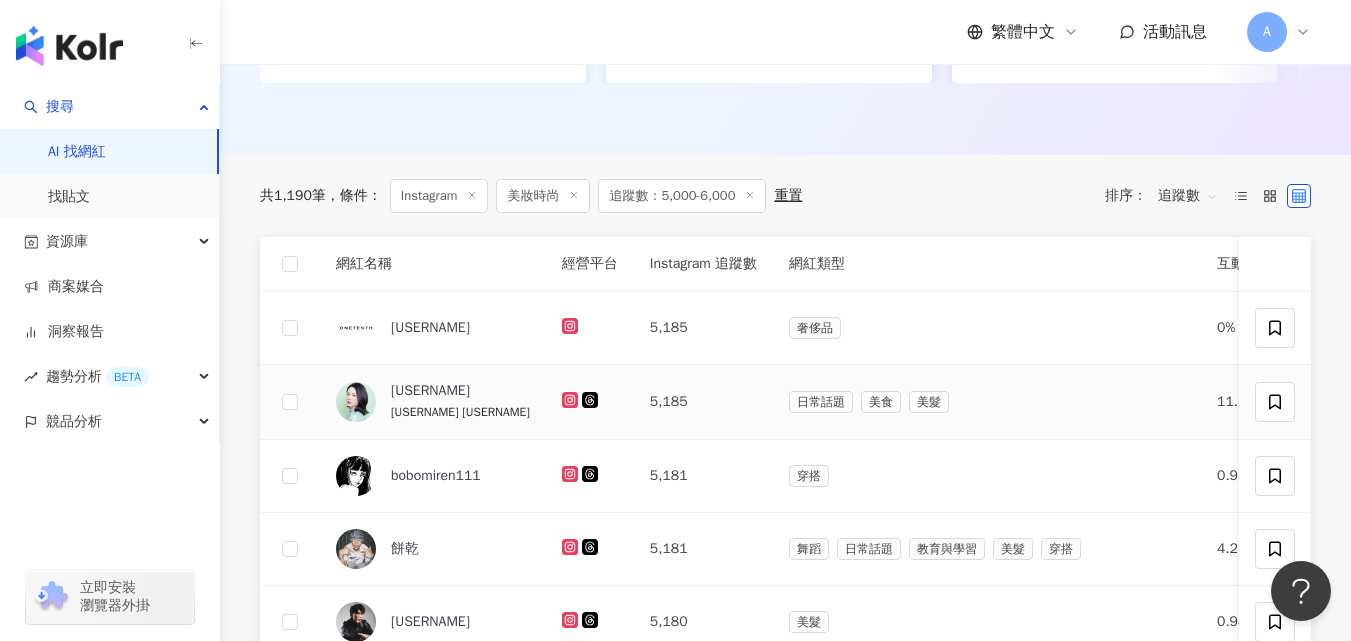 click 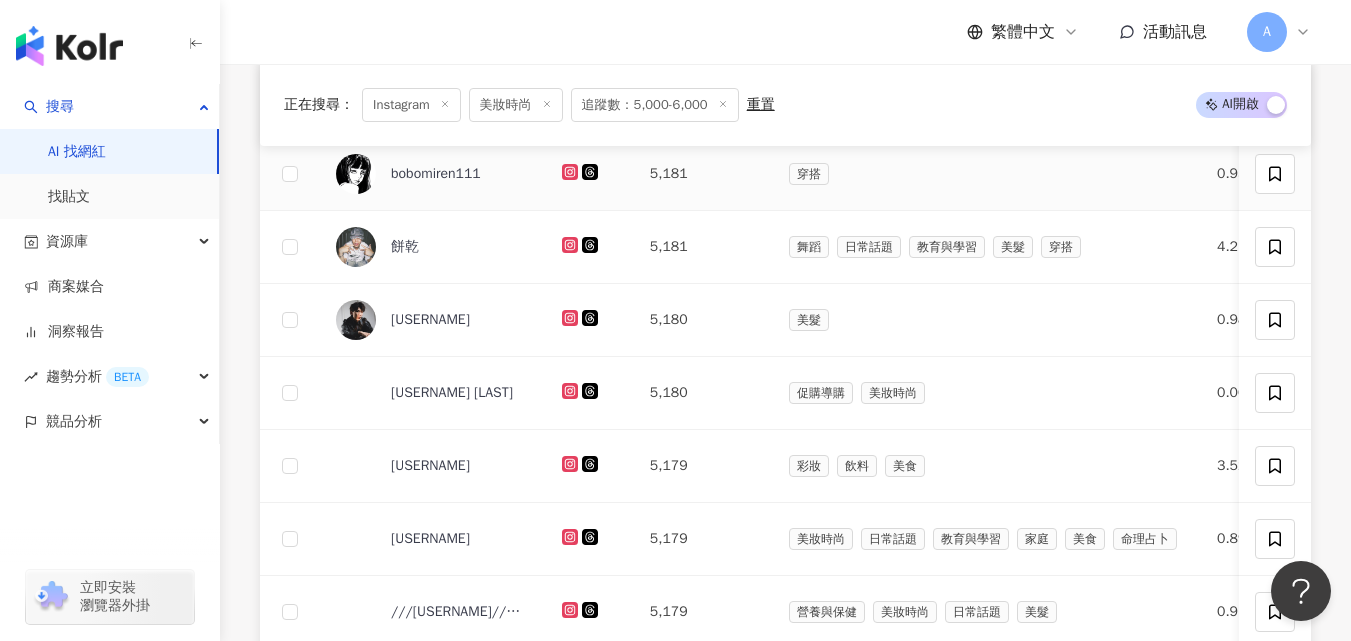scroll, scrollTop: 880, scrollLeft: 0, axis: vertical 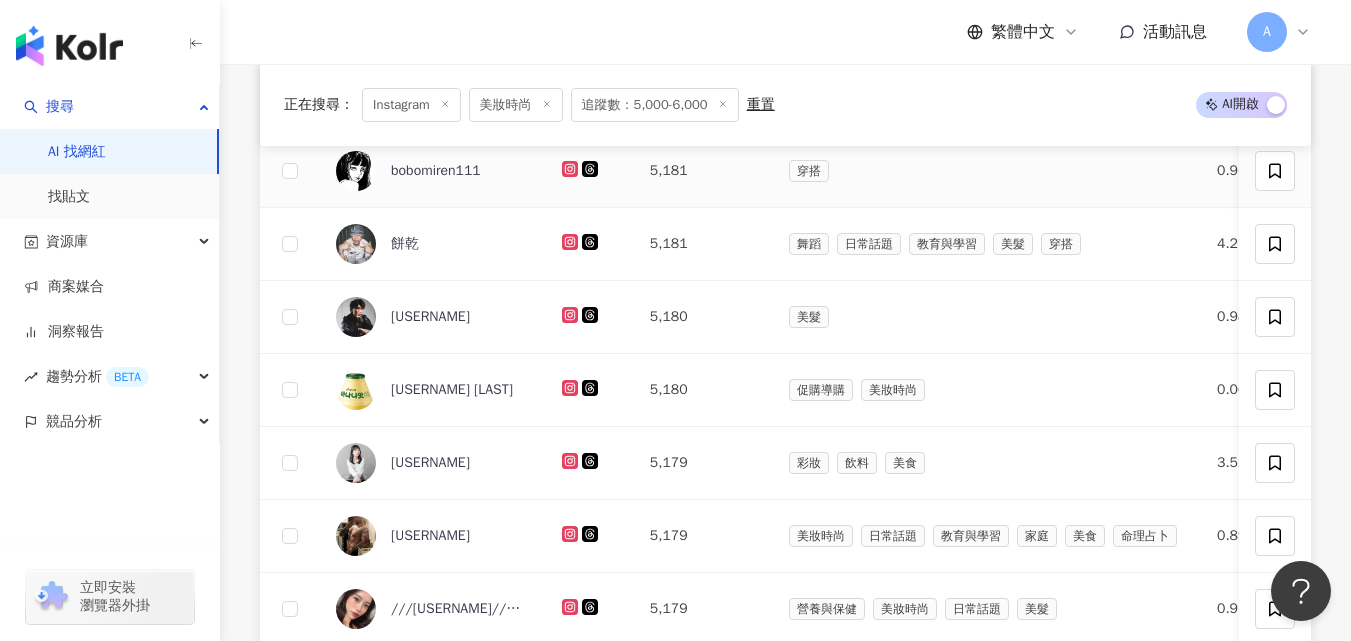 click 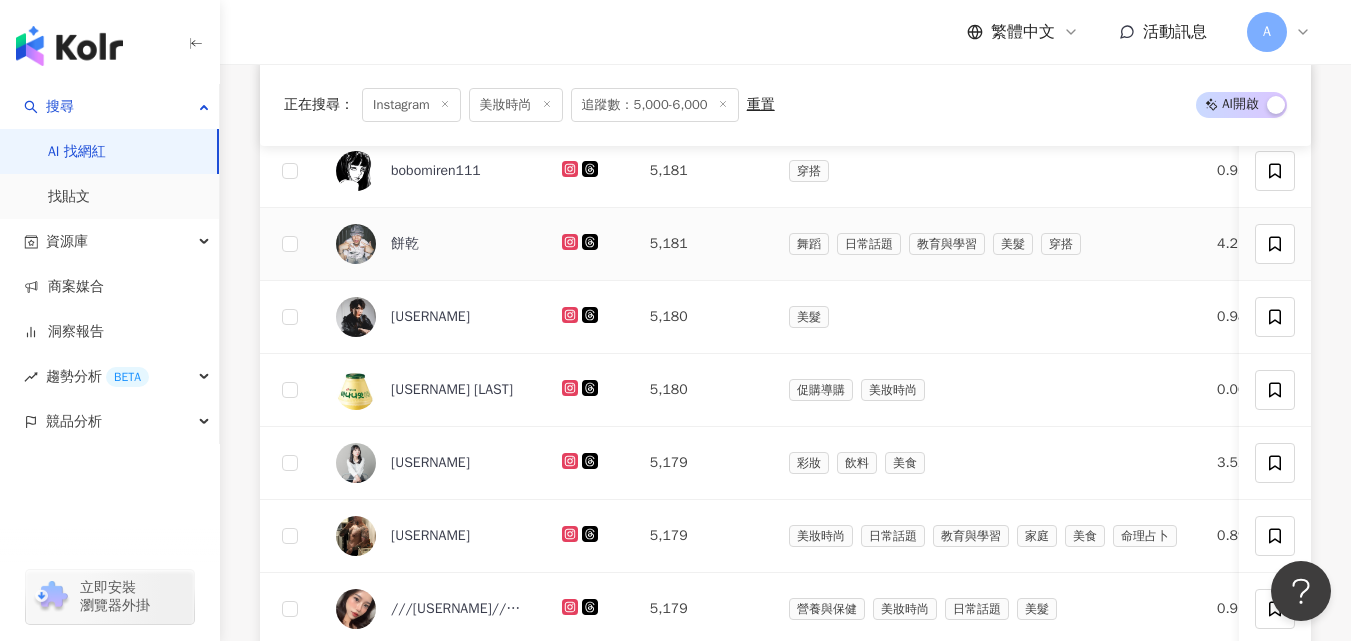 click 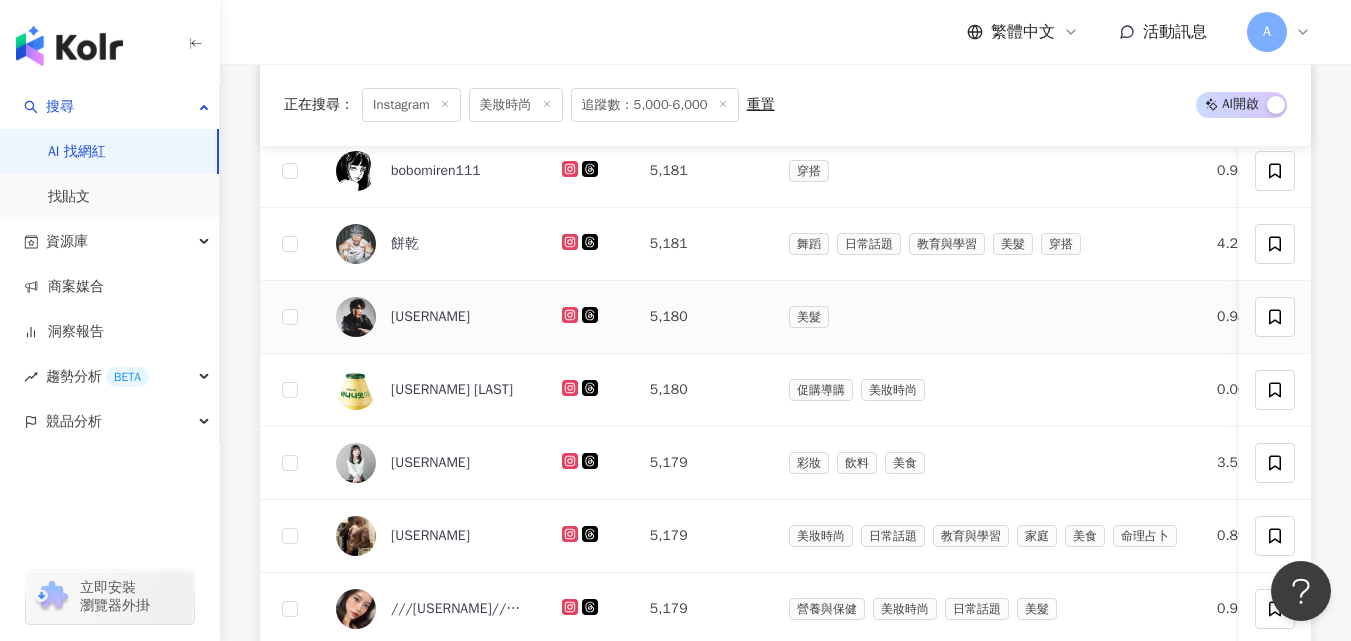 click 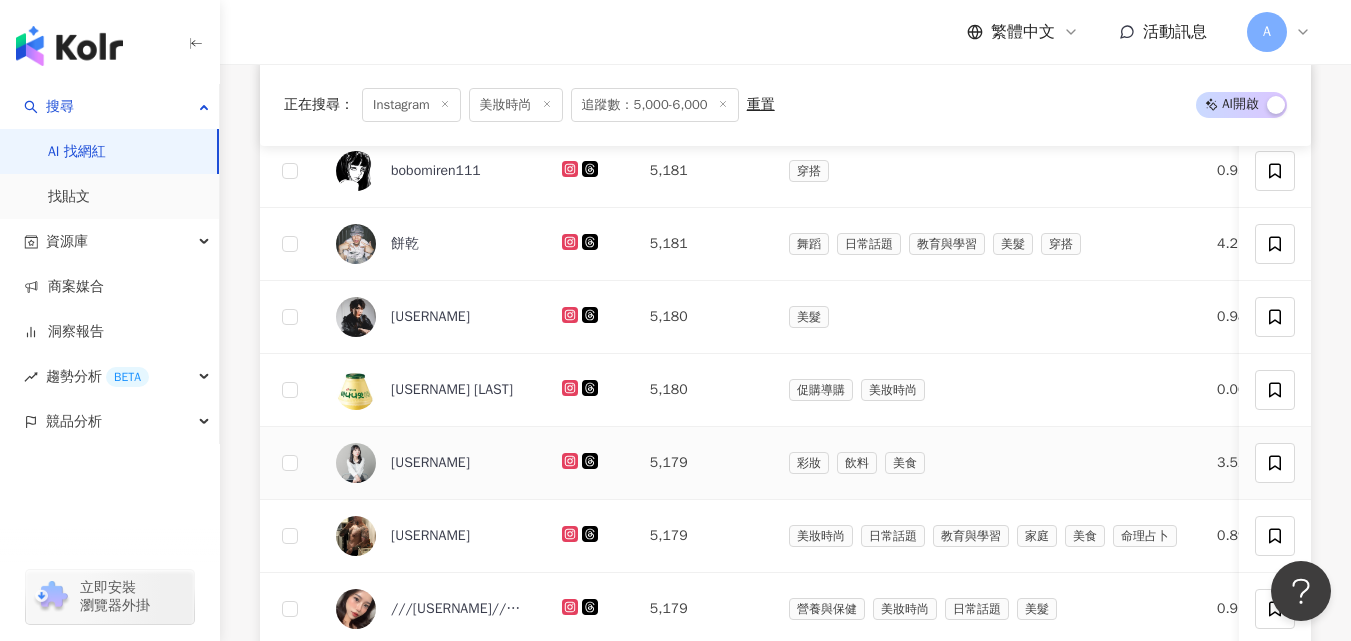 click 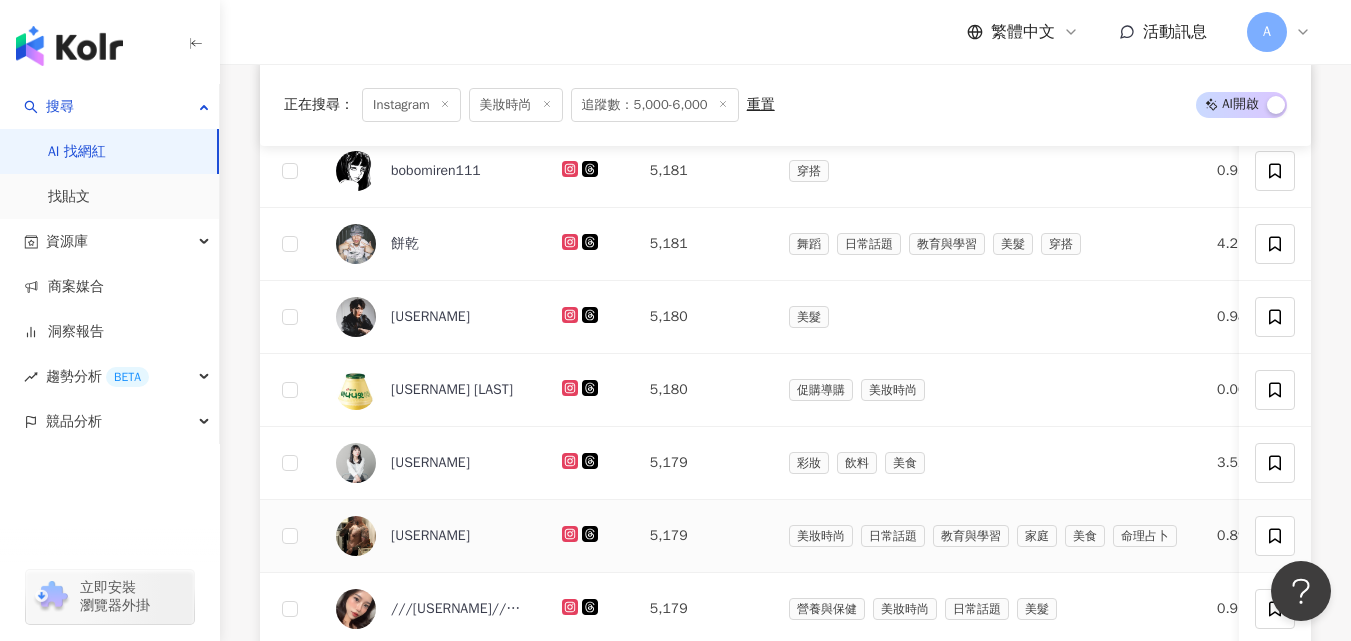 click 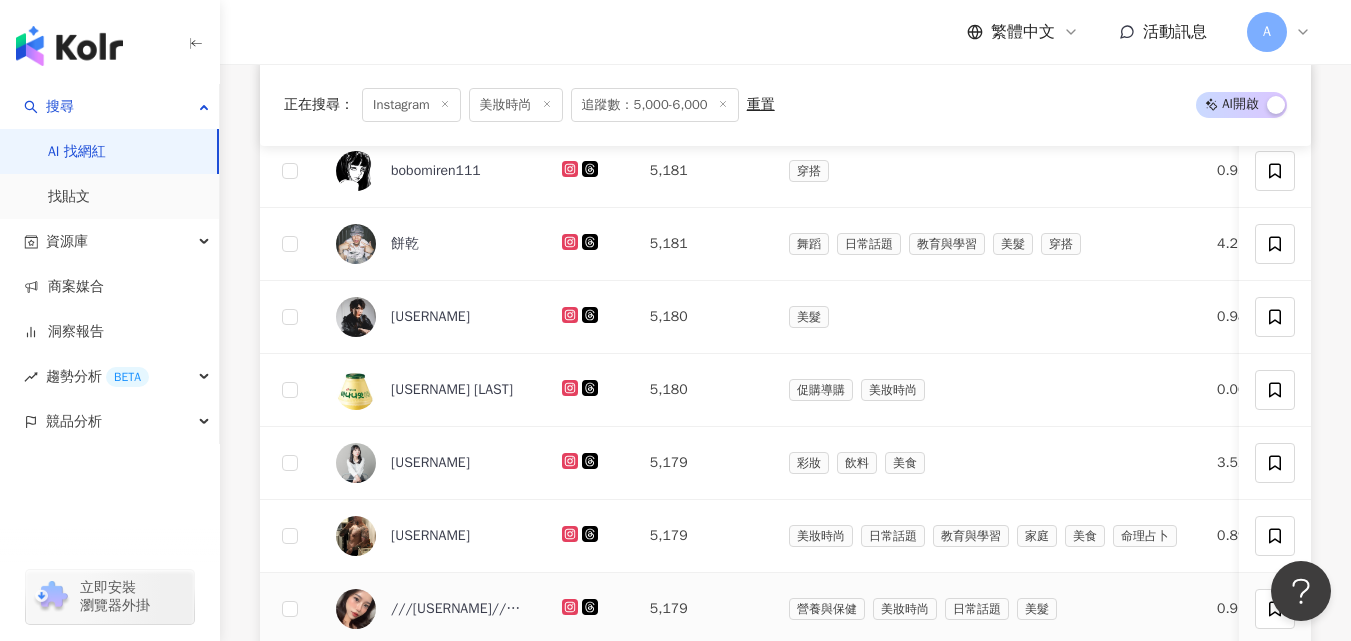 click 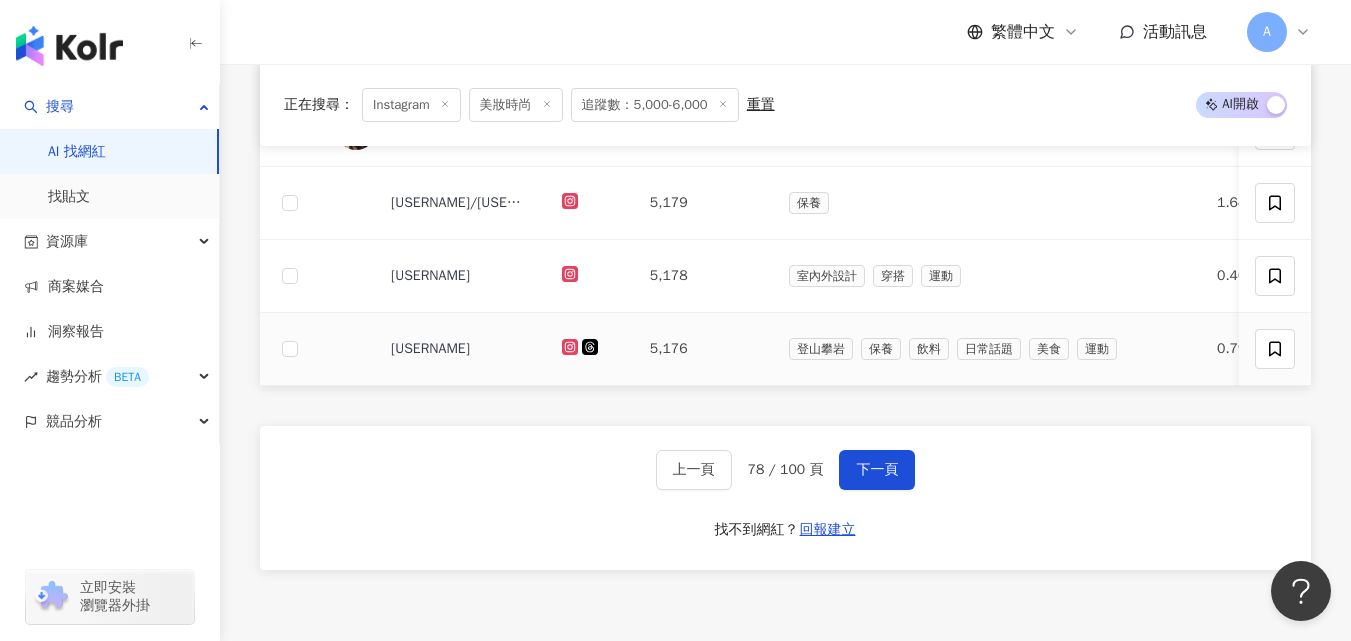 scroll, scrollTop: 1373, scrollLeft: 0, axis: vertical 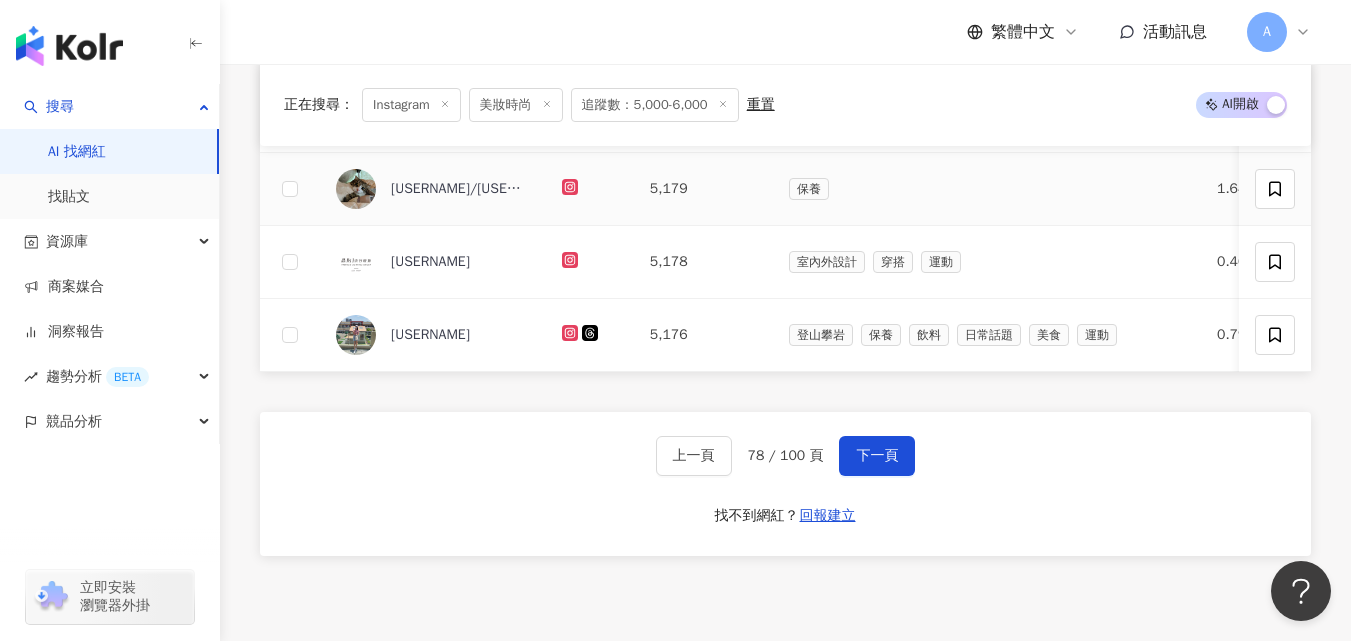 click 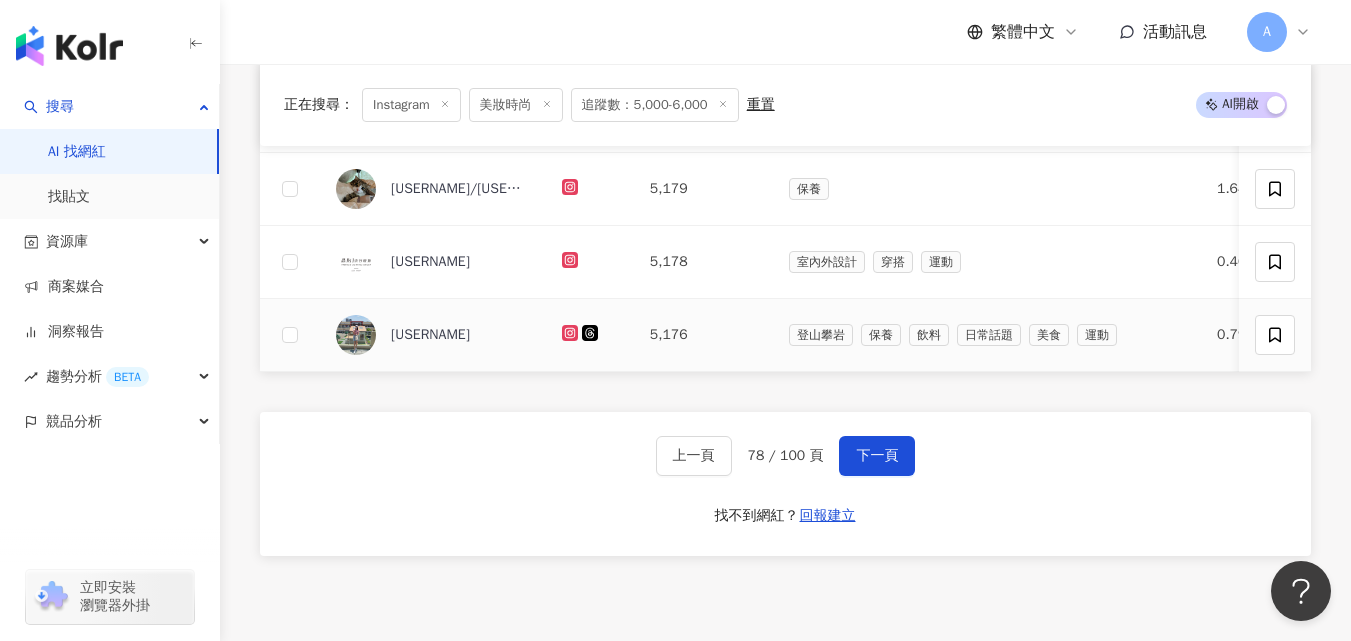 click 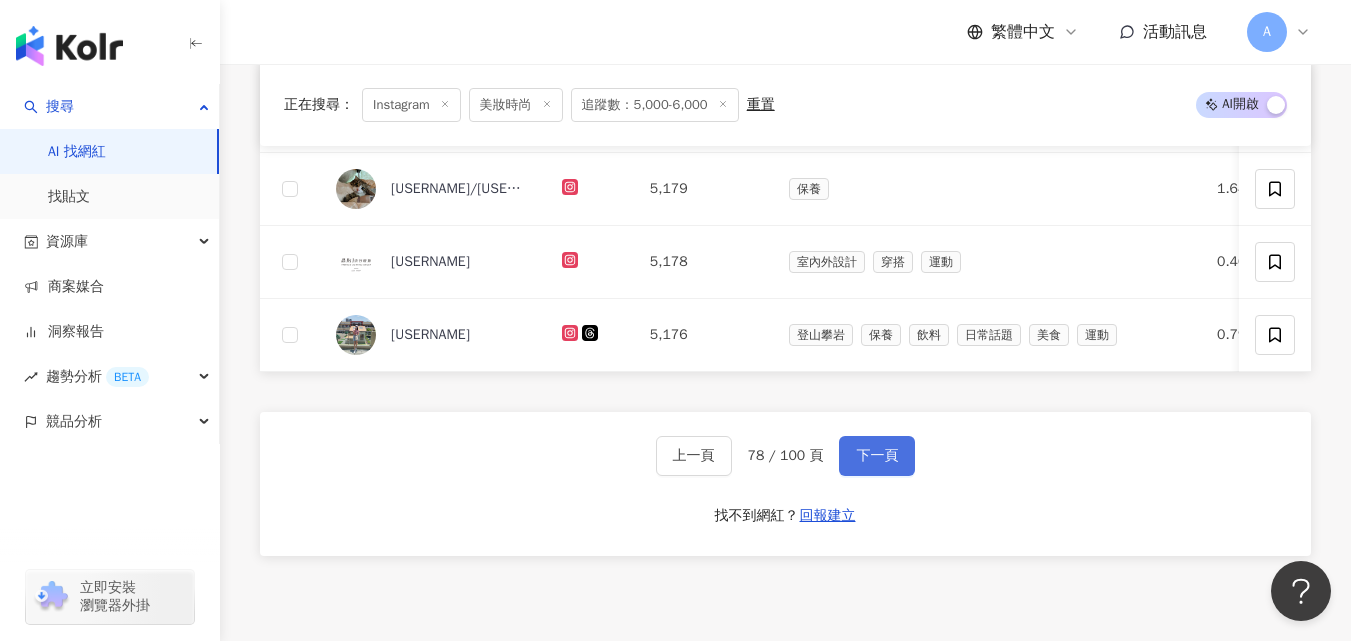 click on "下一頁" at bounding box center (877, 456) 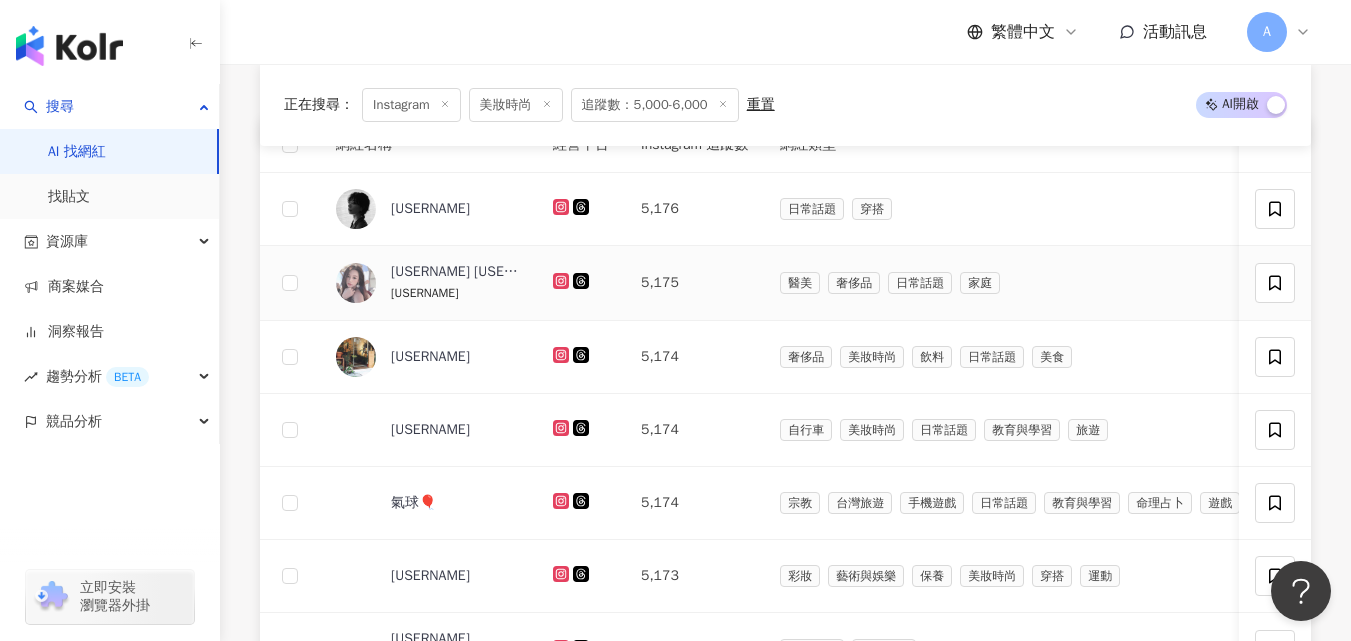 scroll, scrollTop: 695, scrollLeft: 0, axis: vertical 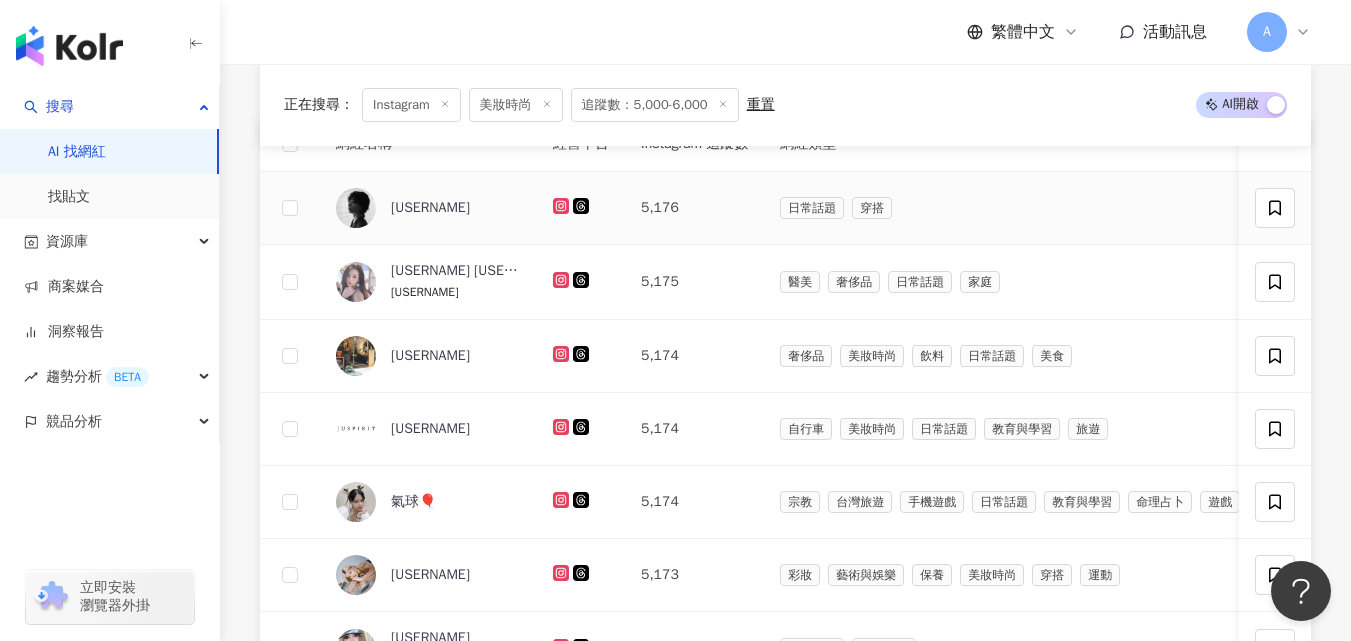 click 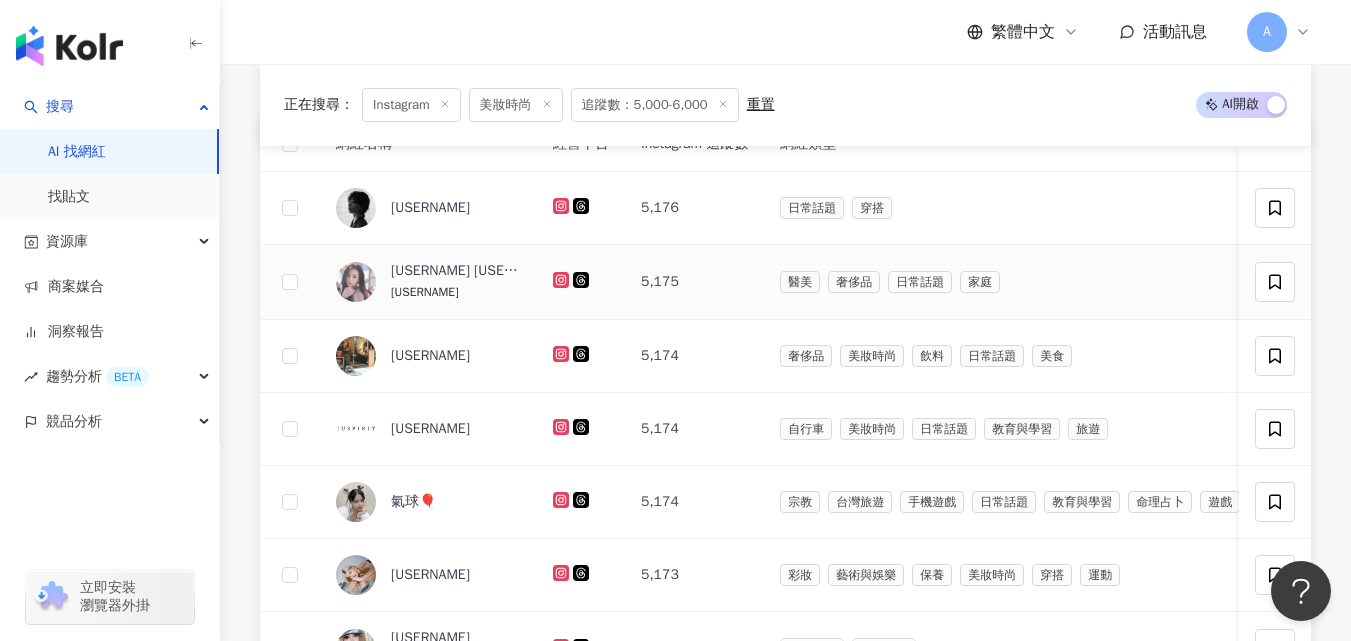 click 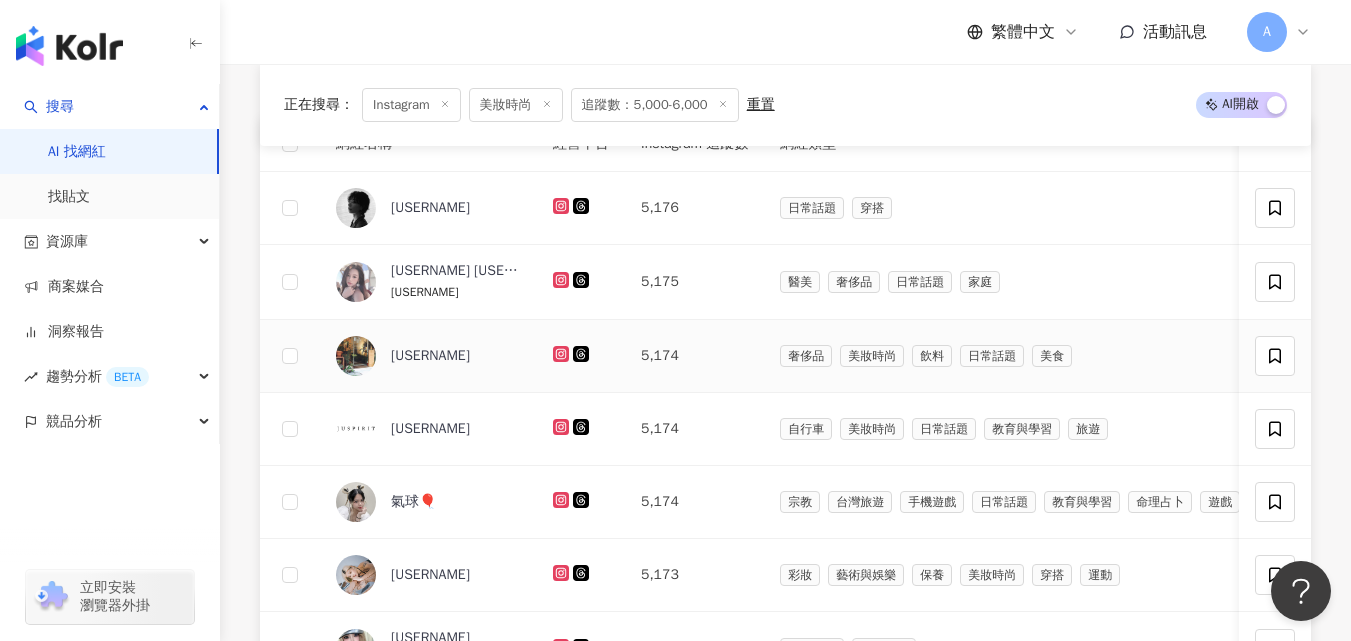 click 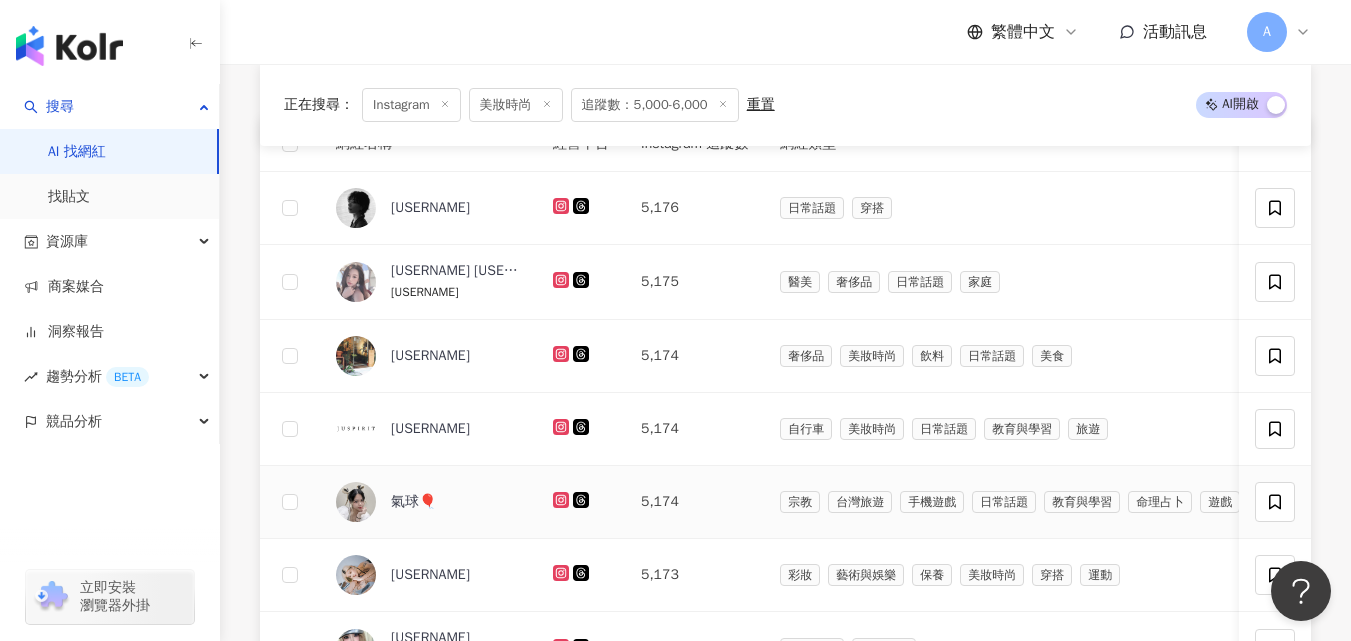 click at bounding box center [581, 502] 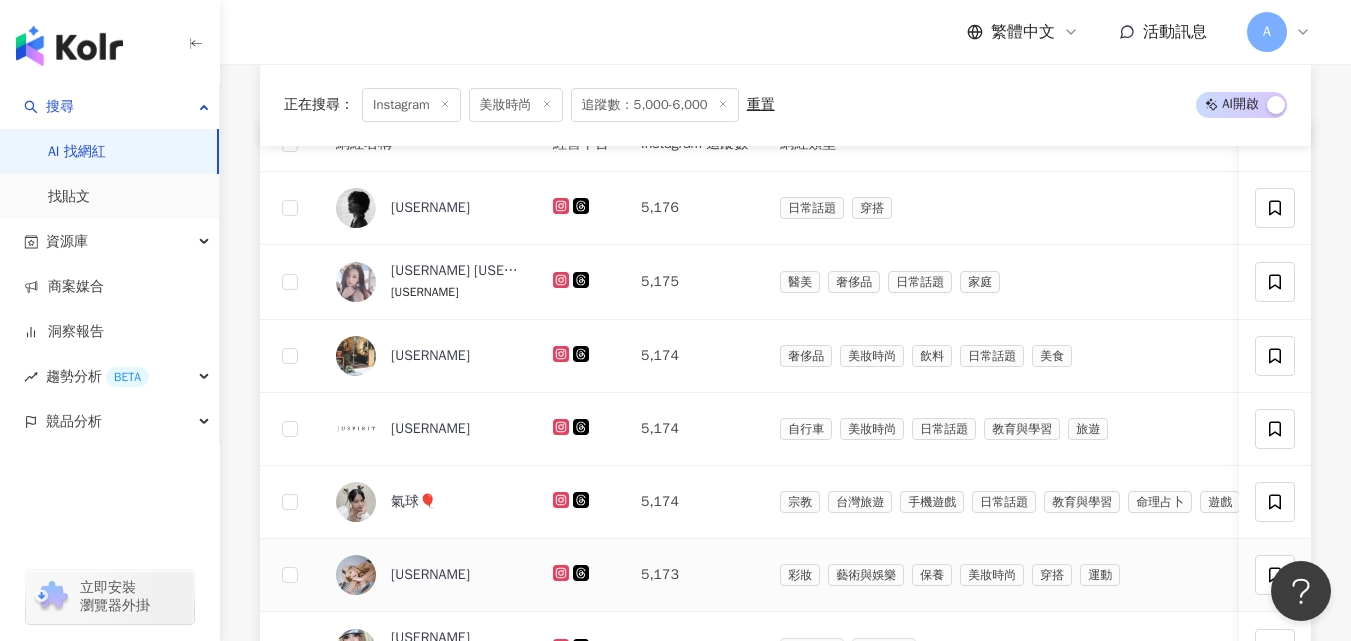 click 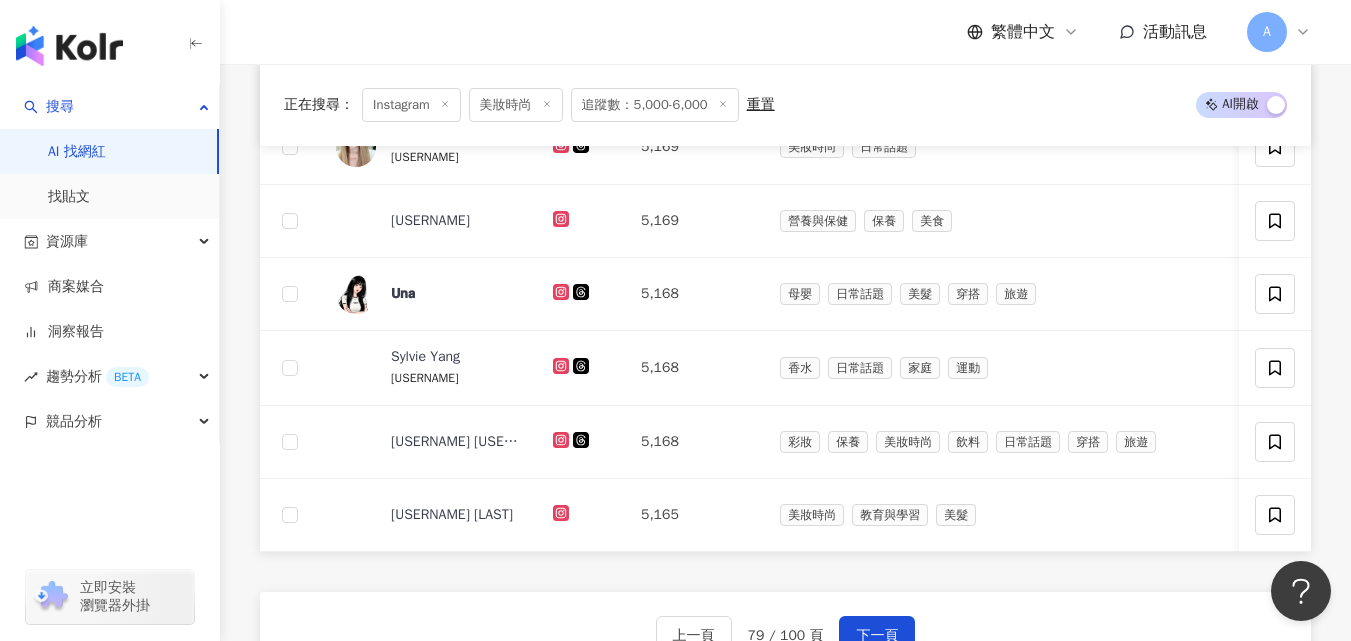 scroll, scrollTop: 1197, scrollLeft: 0, axis: vertical 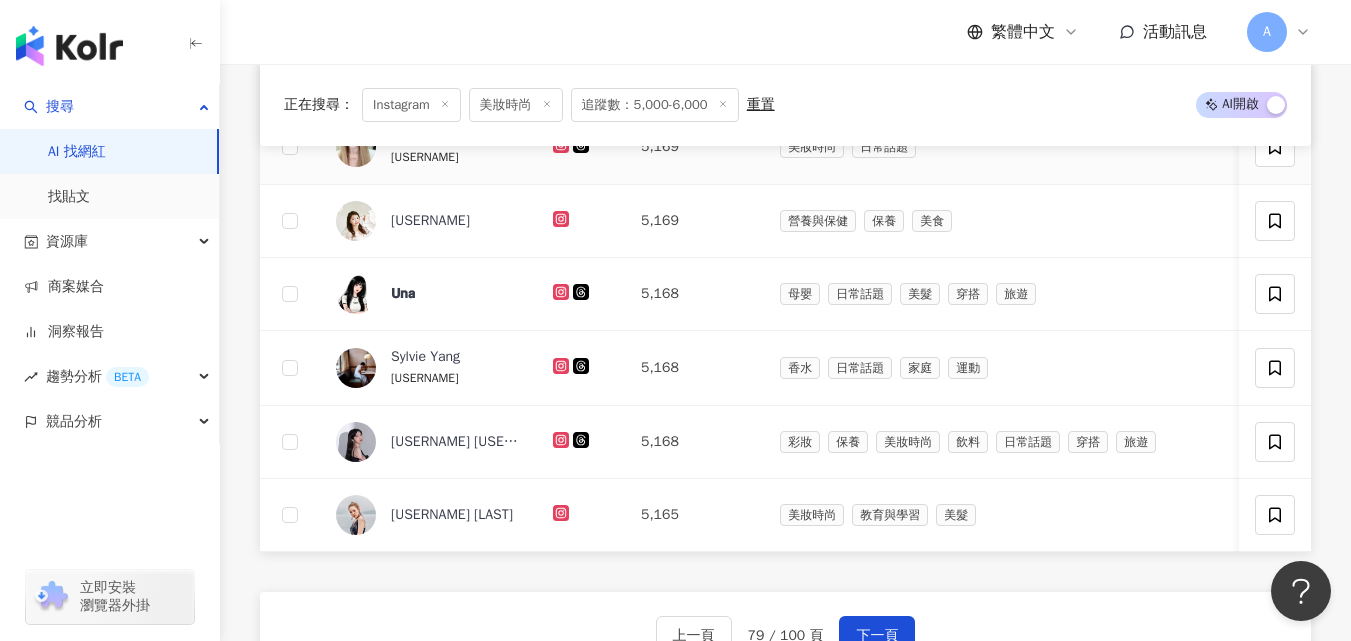 click 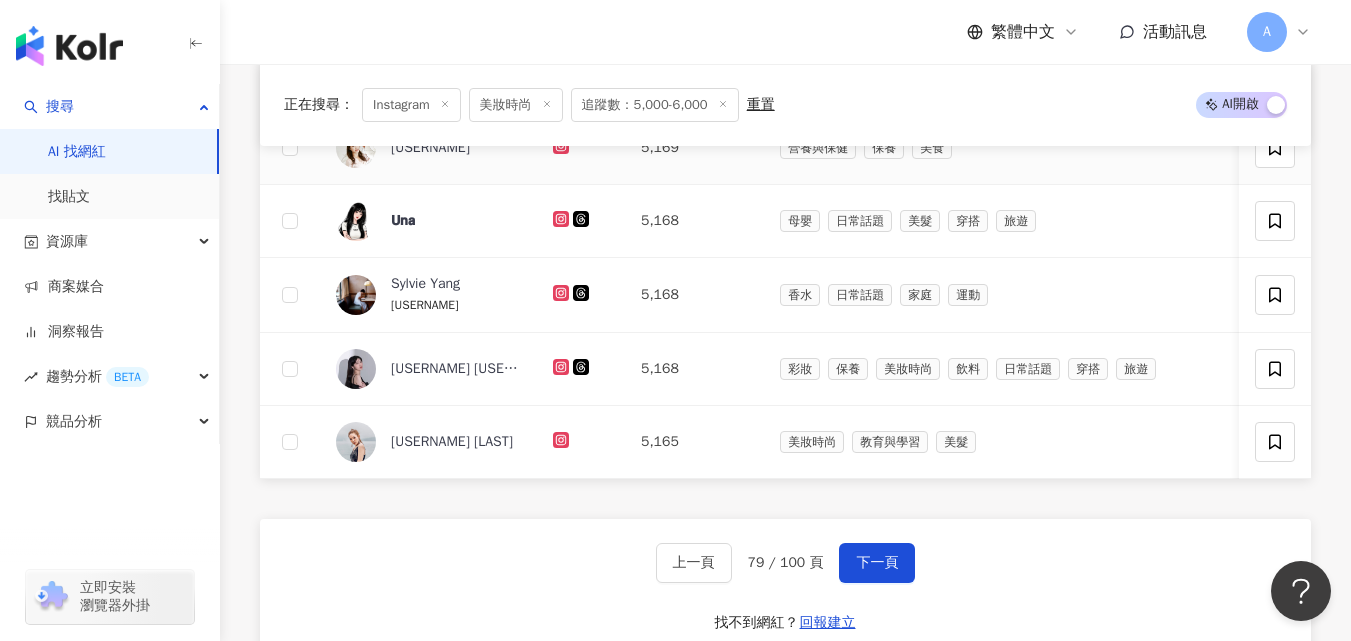 scroll, scrollTop: 1274, scrollLeft: 0, axis: vertical 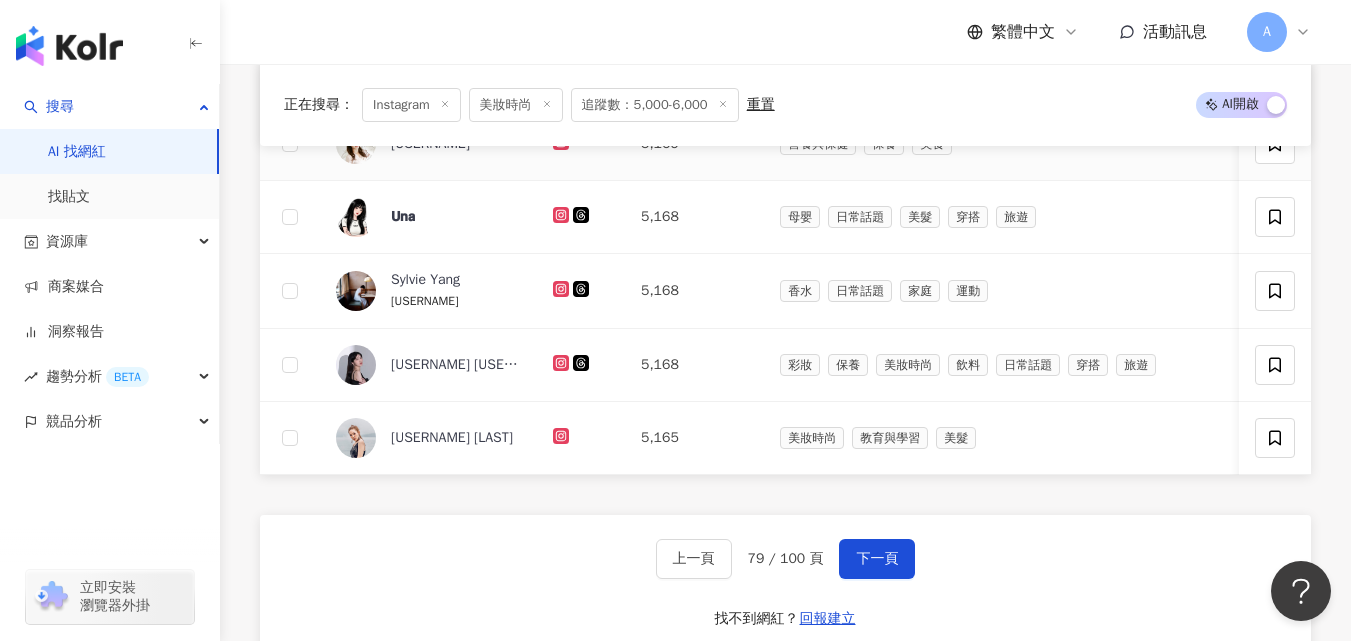 click 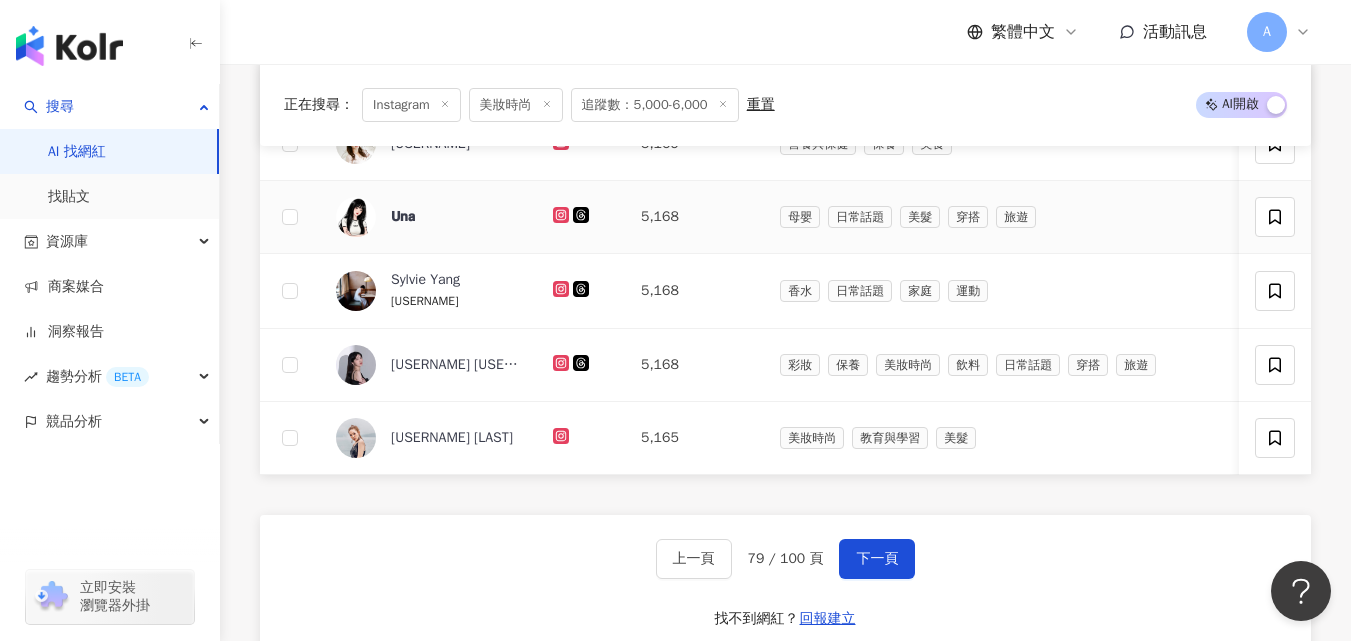 click 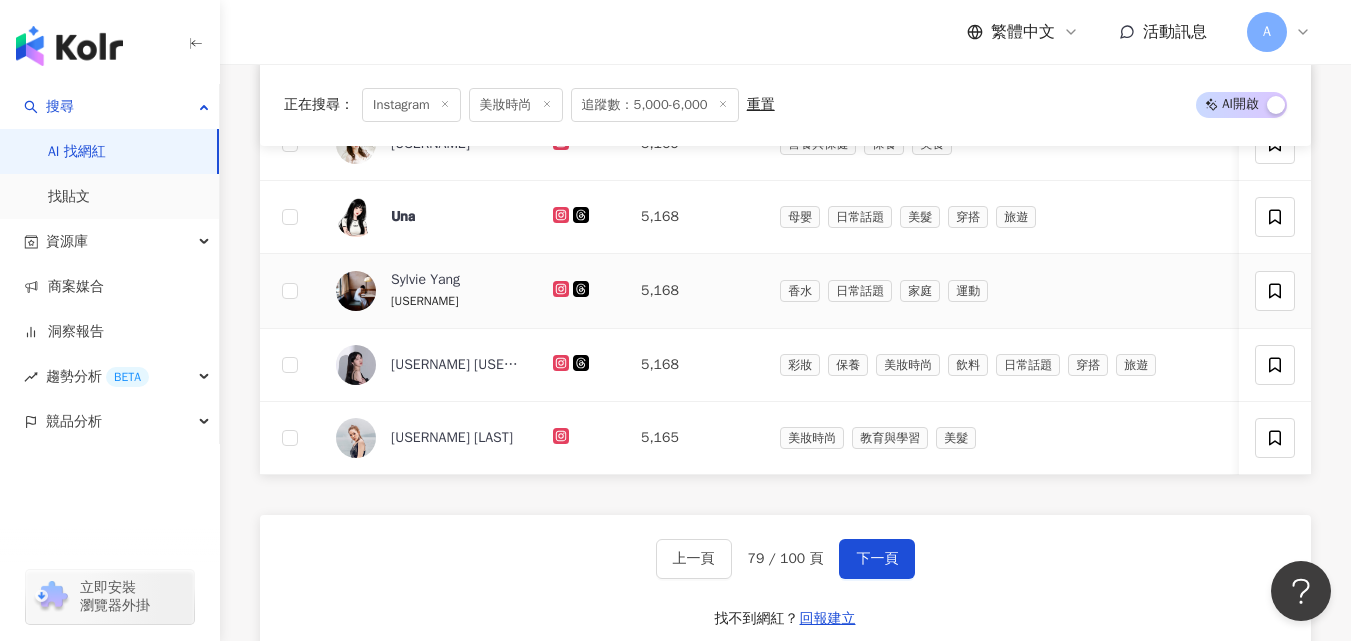 click 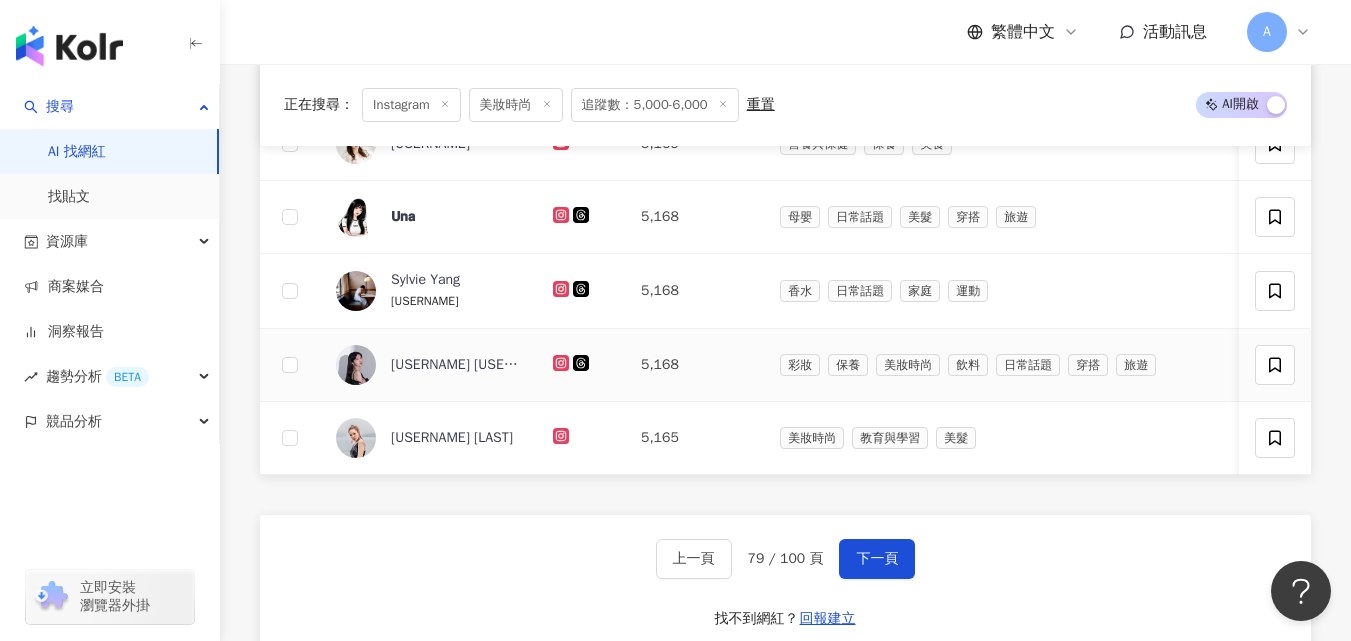 click 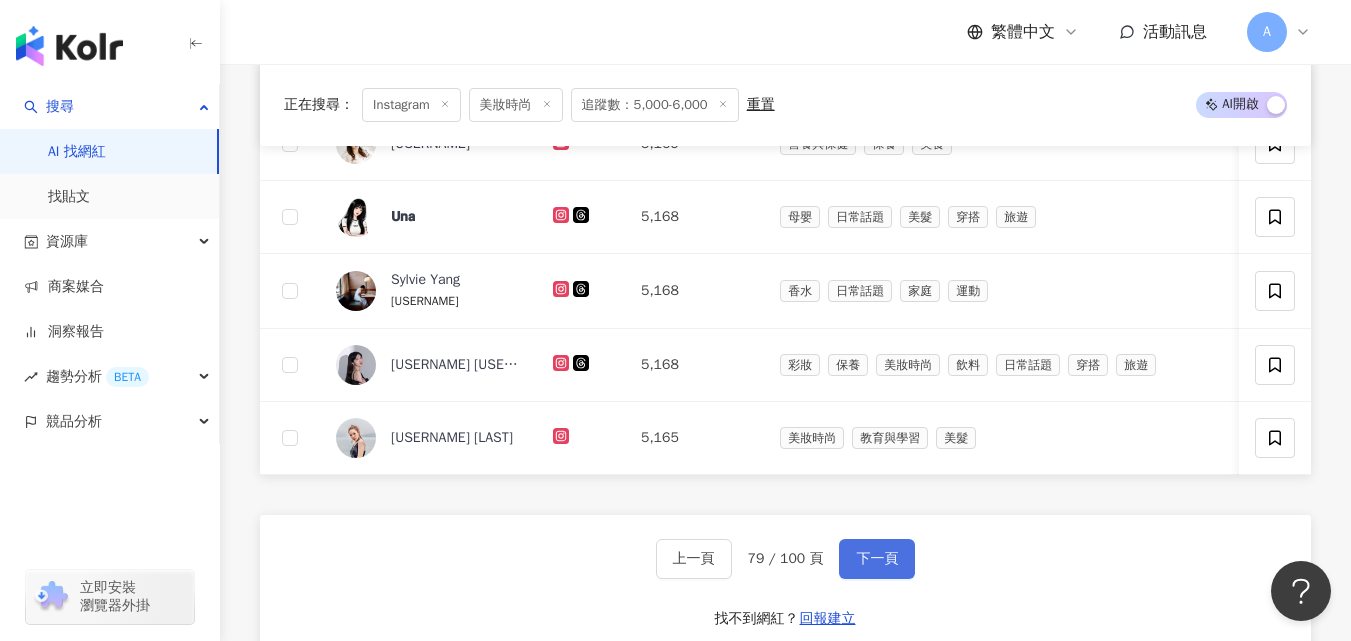 click on "下一頁" at bounding box center (877, 559) 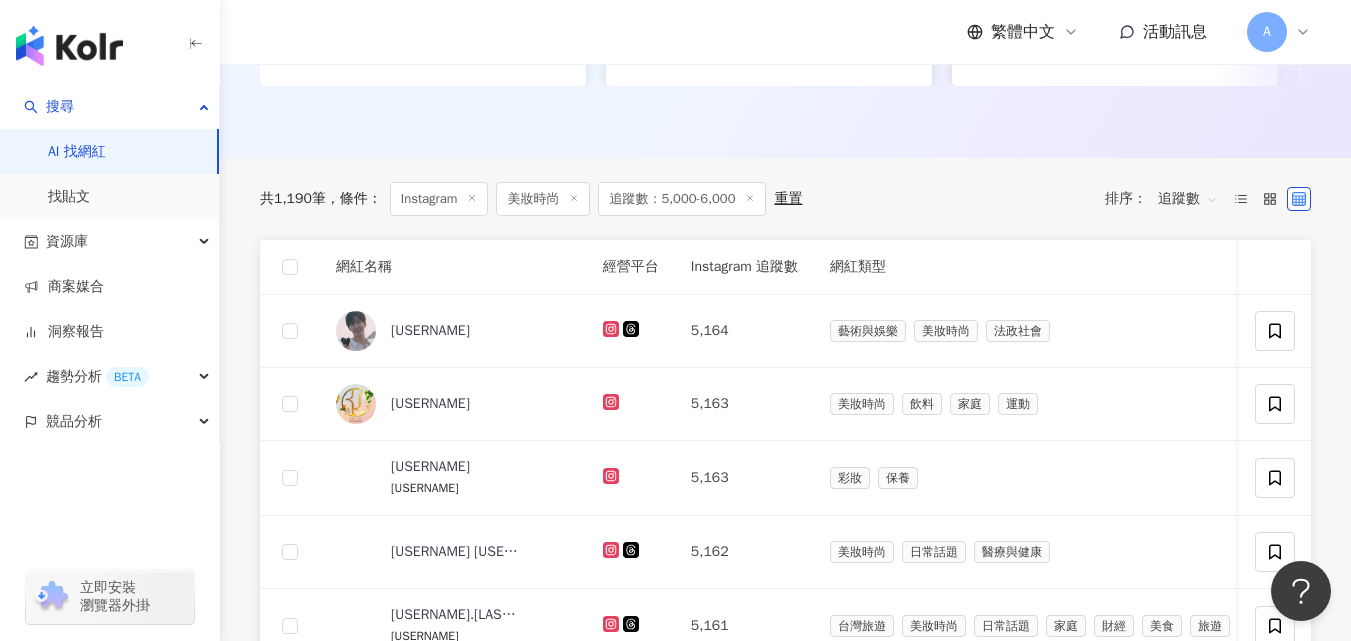 scroll, scrollTop: 576, scrollLeft: 0, axis: vertical 